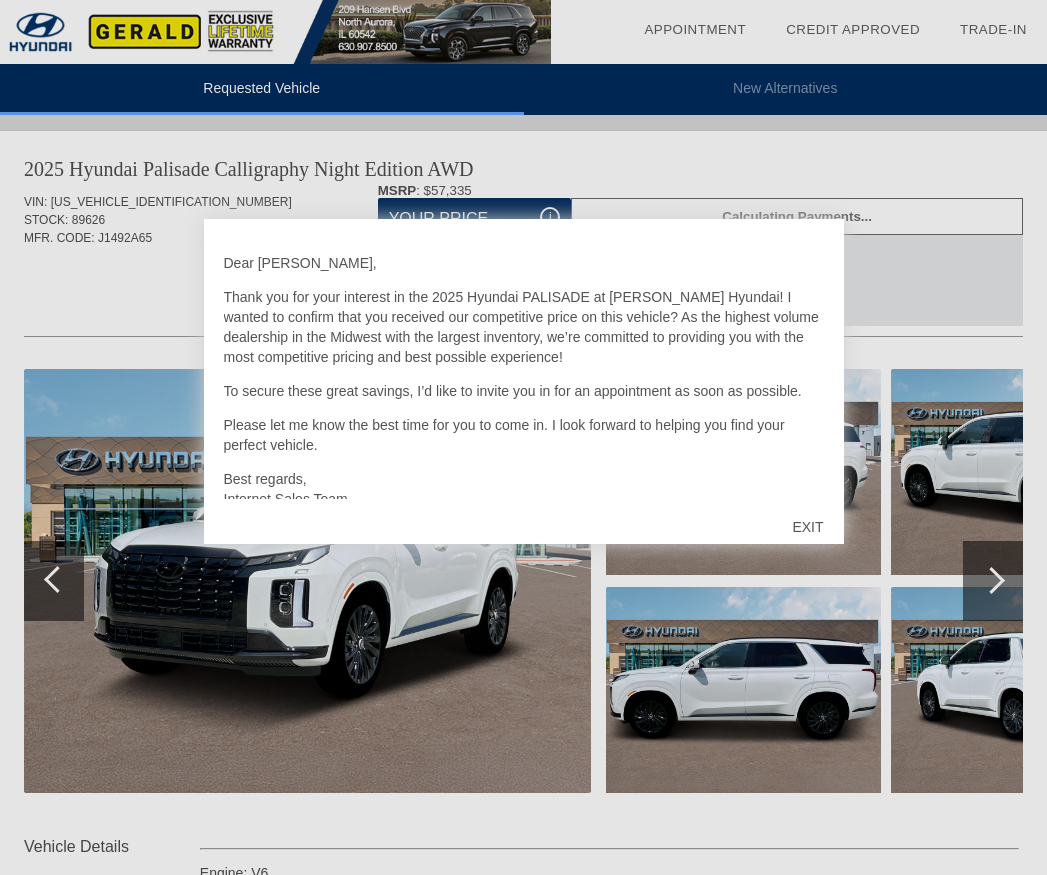 scroll, scrollTop: 0, scrollLeft: 0, axis: both 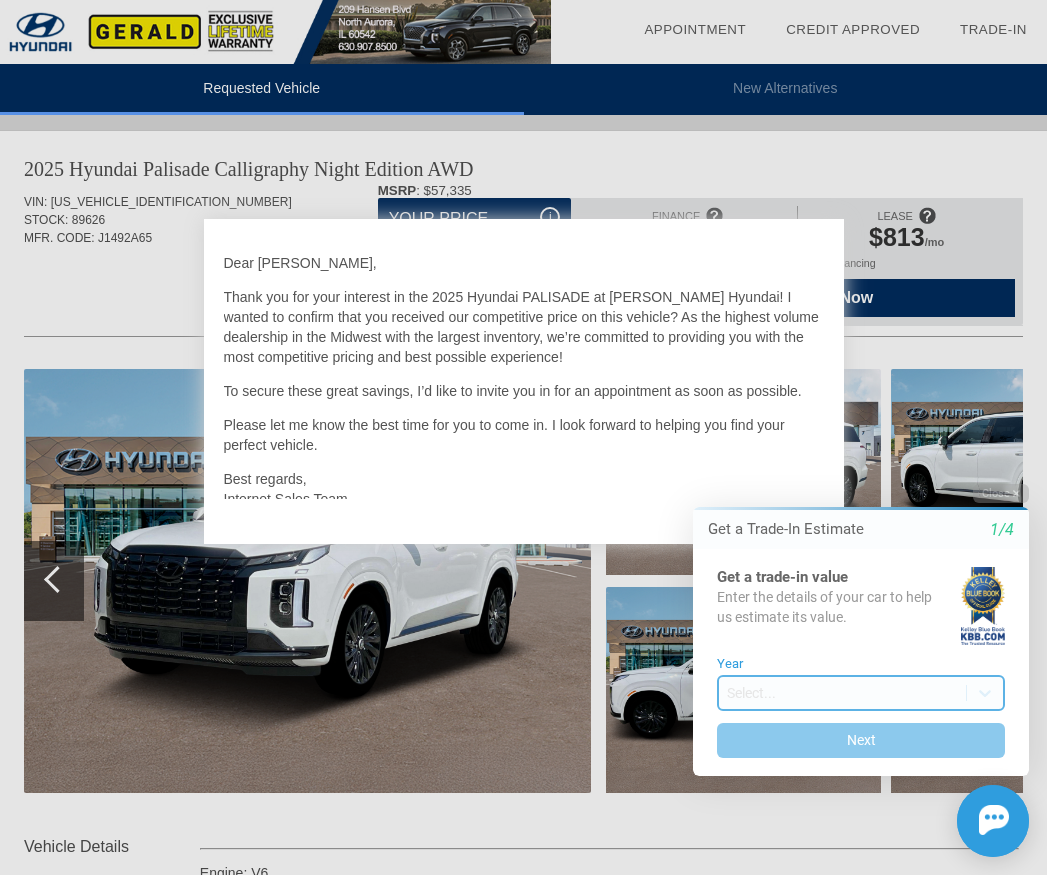 click on "Welcome! Get a Trade-In Estimate 1/4 Get a trade-in value Enter the details of your car to help us estimate its value. Year Select... Next Close Get a Trade-In Estimate 1/4 Get a trade-in value Enter the details of your car to help us estimate its value. Year Select... Next Chat Assistance Initial Toast" at bounding box center [849, 468] 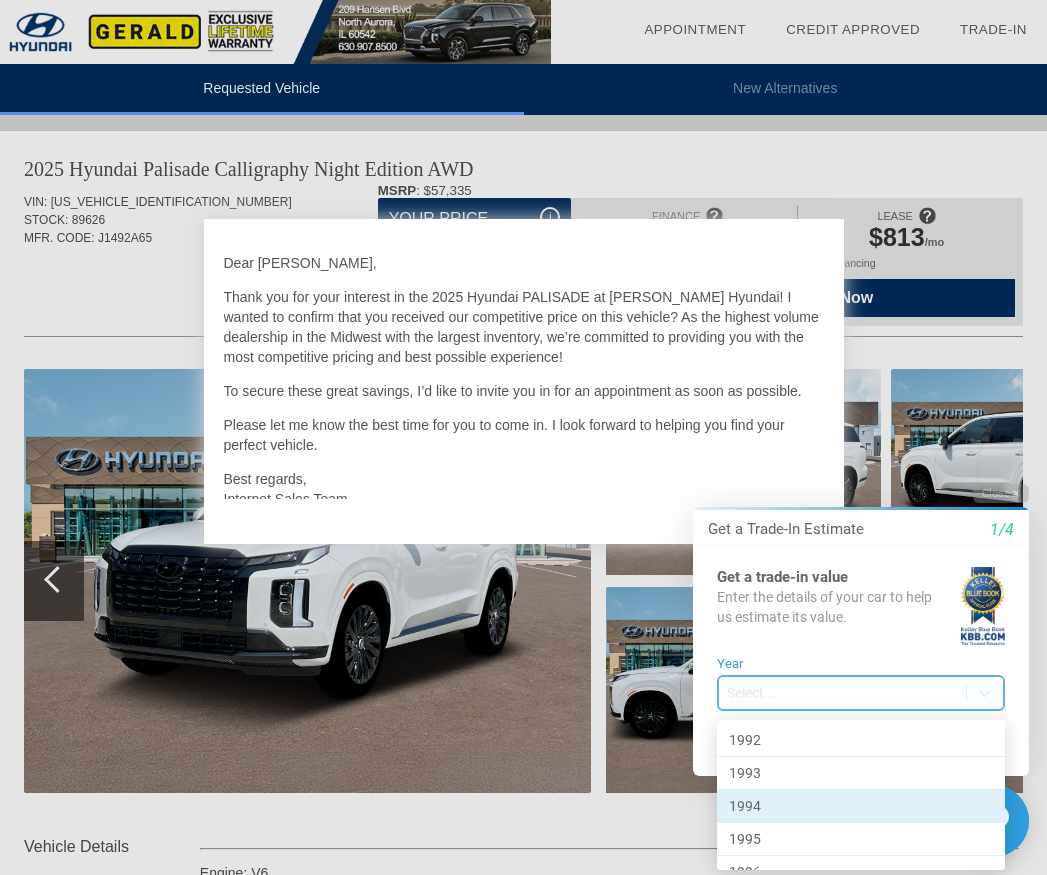 scroll, scrollTop: 979, scrollLeft: 0, axis: vertical 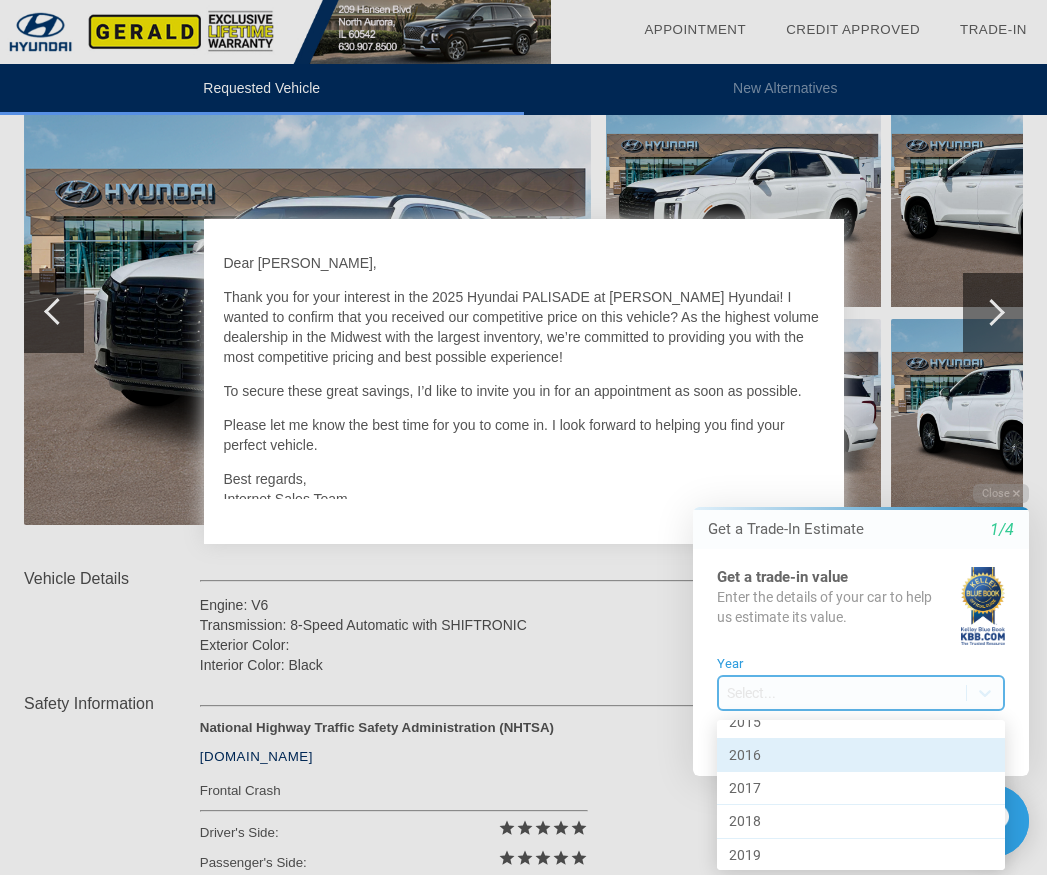 click on "2016" at bounding box center [861, 755] 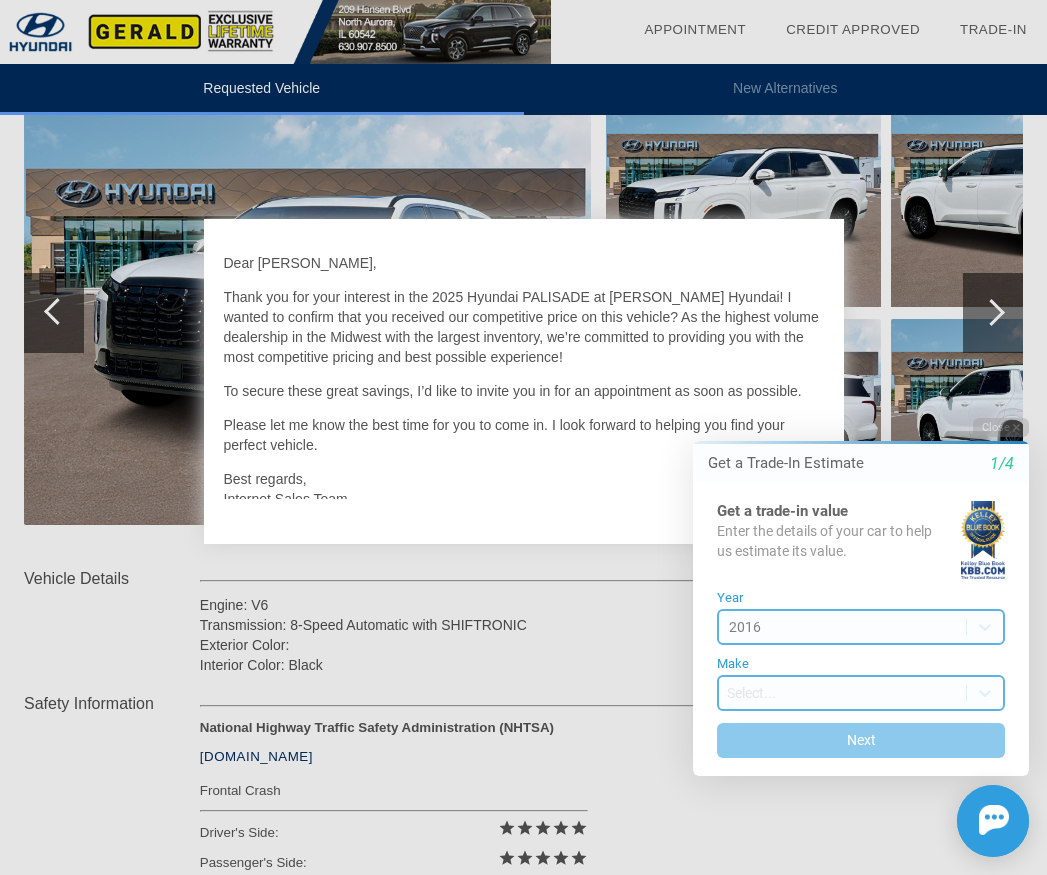 click on "Welcome! Get a Trade-In Estimate 1/4 Get a trade-in value Enter the details of your car to help us estimate its value. Year [DATE] Make Select... Next Close Get a Trade-In Estimate 1/4 Get a trade-in value Enter the details of your car to help us estimate its value. Year   option 2016, selected.     34 results available. Select is focused , press Down to open the menu,  2016 Make Select... Next Chat Assistance Initial Toast" at bounding box center [849, 403] 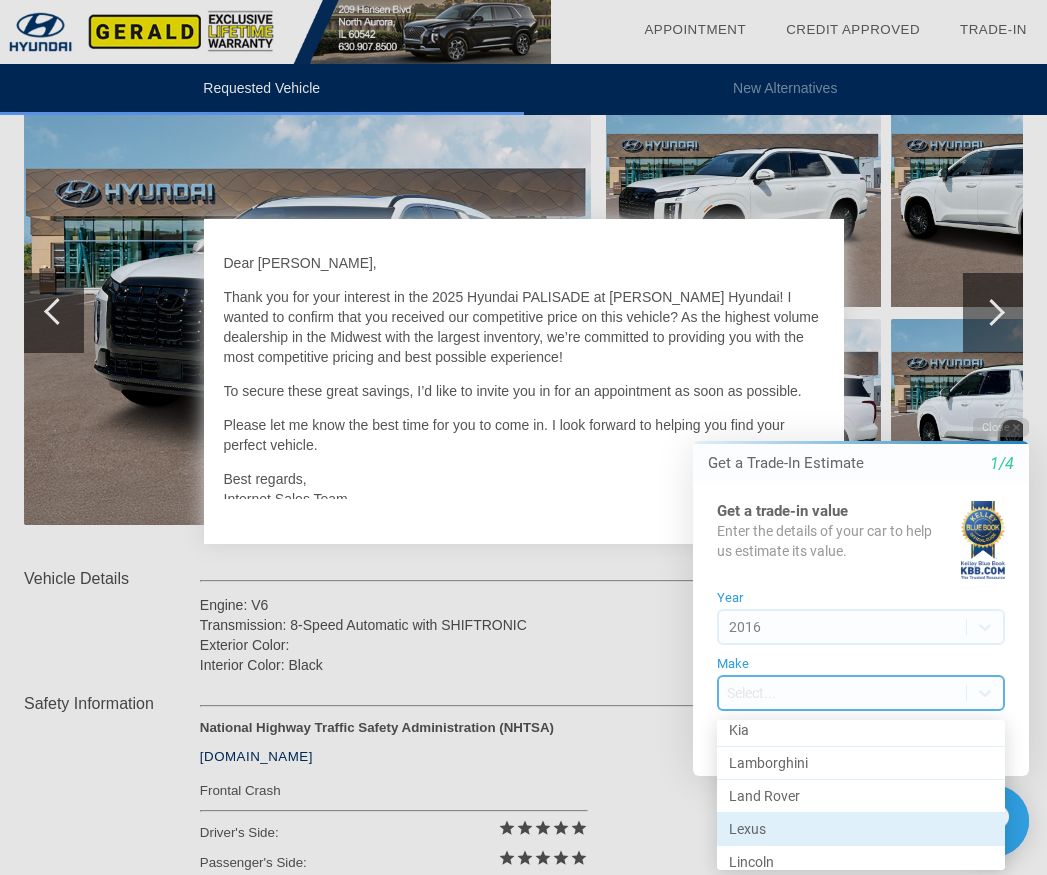 scroll, scrollTop: 660, scrollLeft: 0, axis: vertical 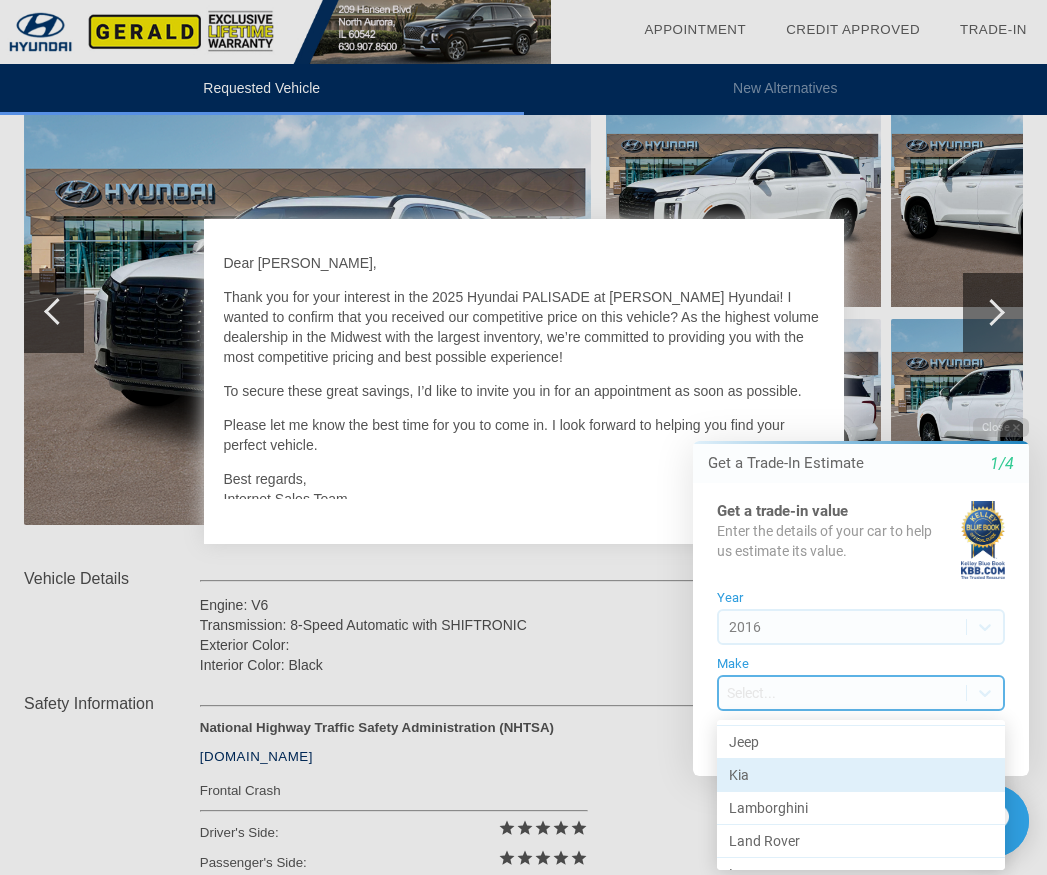 click on "Kia" at bounding box center [861, 775] 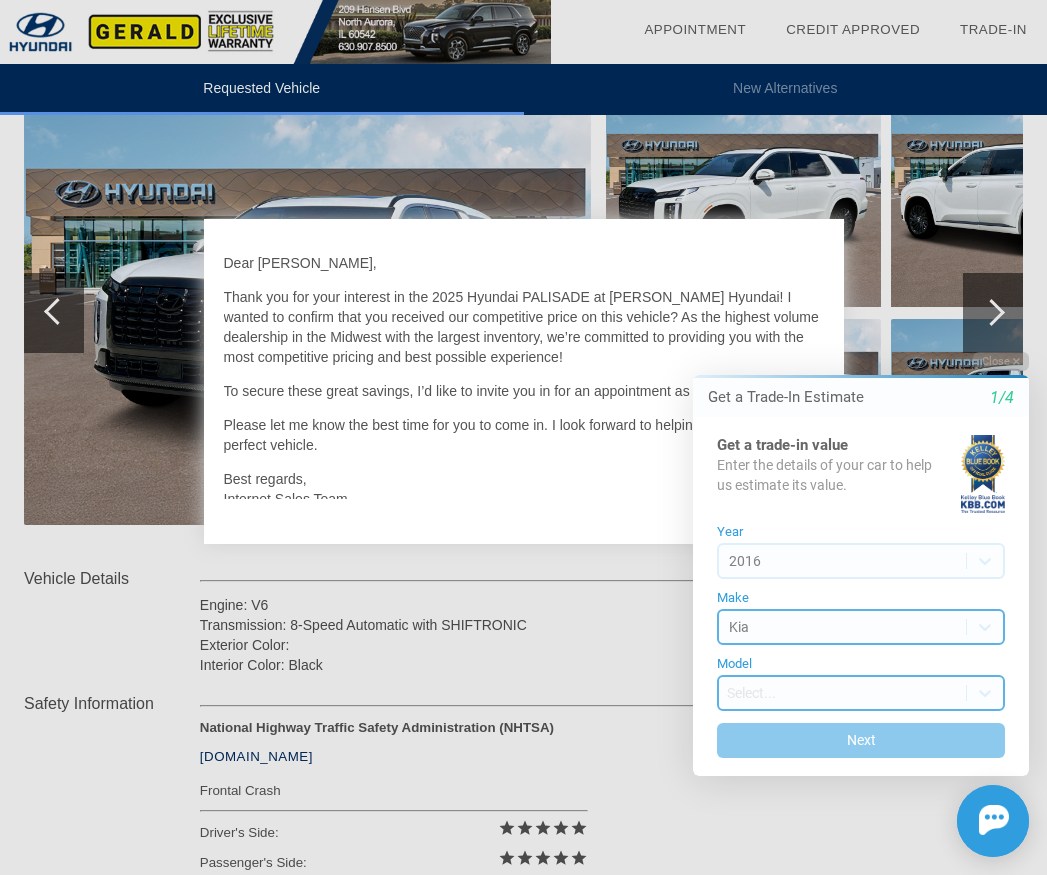 click on "Welcome! Get a Trade-In Estimate 1/4 Get a trade-in value Enter the details of your car to help us estimate its value. Year [DATE] Make Kia Model Select... Next Close Get a Trade-In Estimate 1/4 Get a trade-in value Enter the details of your car to help us estimate its value. Year [DATE] Make   option Kia, selected.     43 results available. Select is focused , press Down to open the menu,  Kia Model Select... Next Chat Assistance Initial Toast" at bounding box center [849, 338] 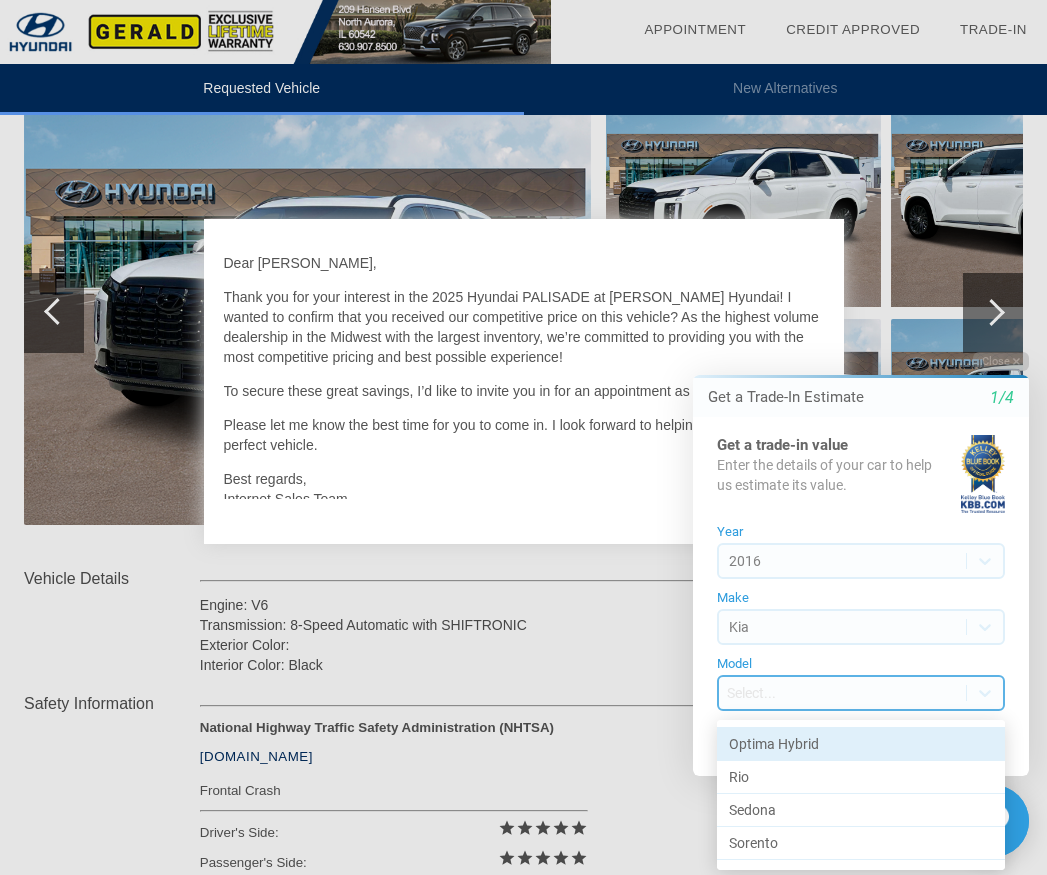 scroll, scrollTop: 154, scrollLeft: 0, axis: vertical 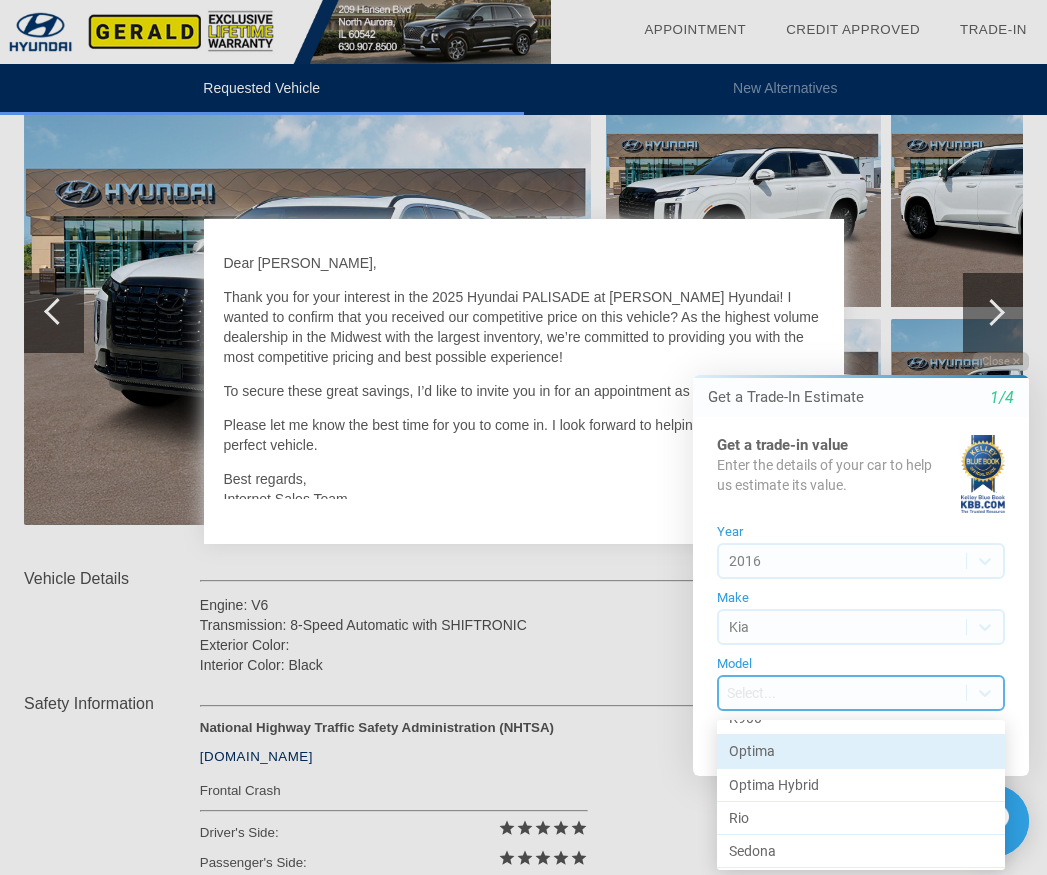 click on "Optima" at bounding box center (861, 751) 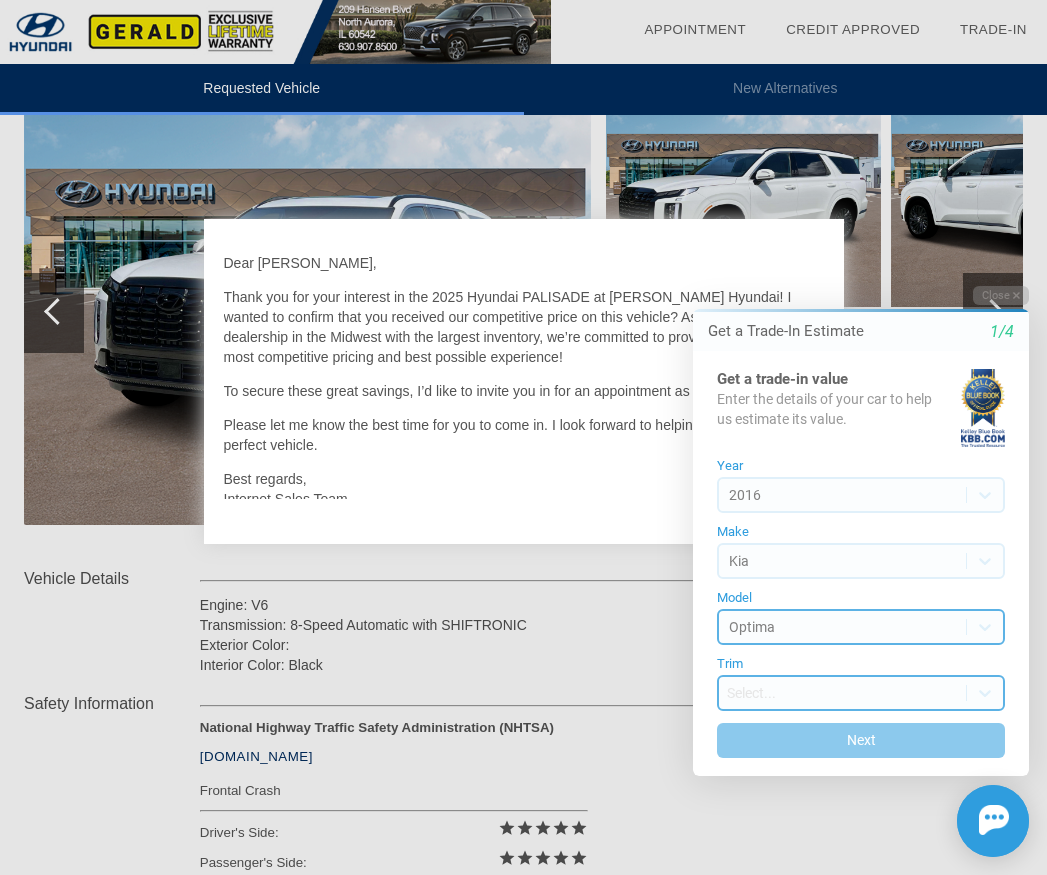 click on "Welcome! Get a Trade-In Estimate 1/4 Get a trade-in value Enter the details of your car to help us estimate its value. Year [DATE] Make Kia Model Optima Trim Select... Next Close Get a Trade-In Estimate 1/4 Get a trade-in value Enter the details of your car to help us estimate its value. Year [DATE] Make Kia Model   option Optima, selected.     13 results available. Select is focused , press Down to open the menu,  Optima Trim Select... Next Chat Assistance Initial Toast" at bounding box center (849, 273) 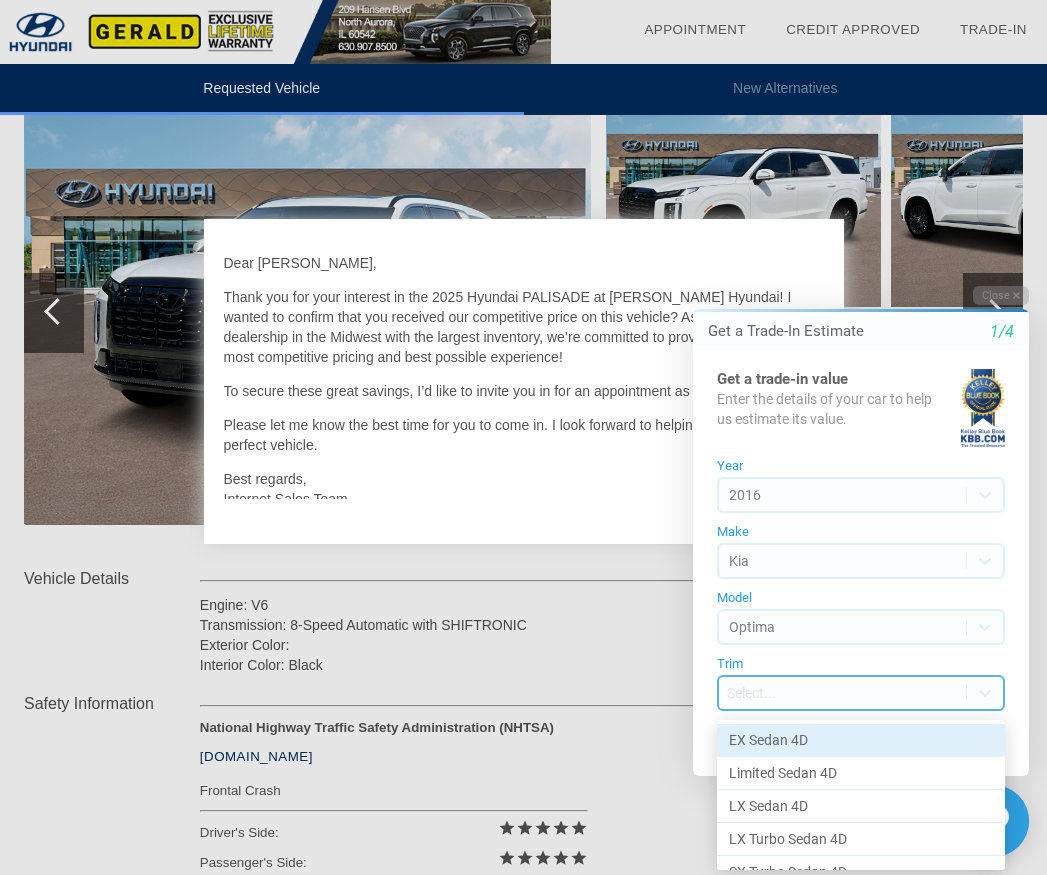 click on "EX Sedan 4D" at bounding box center (861, 740) 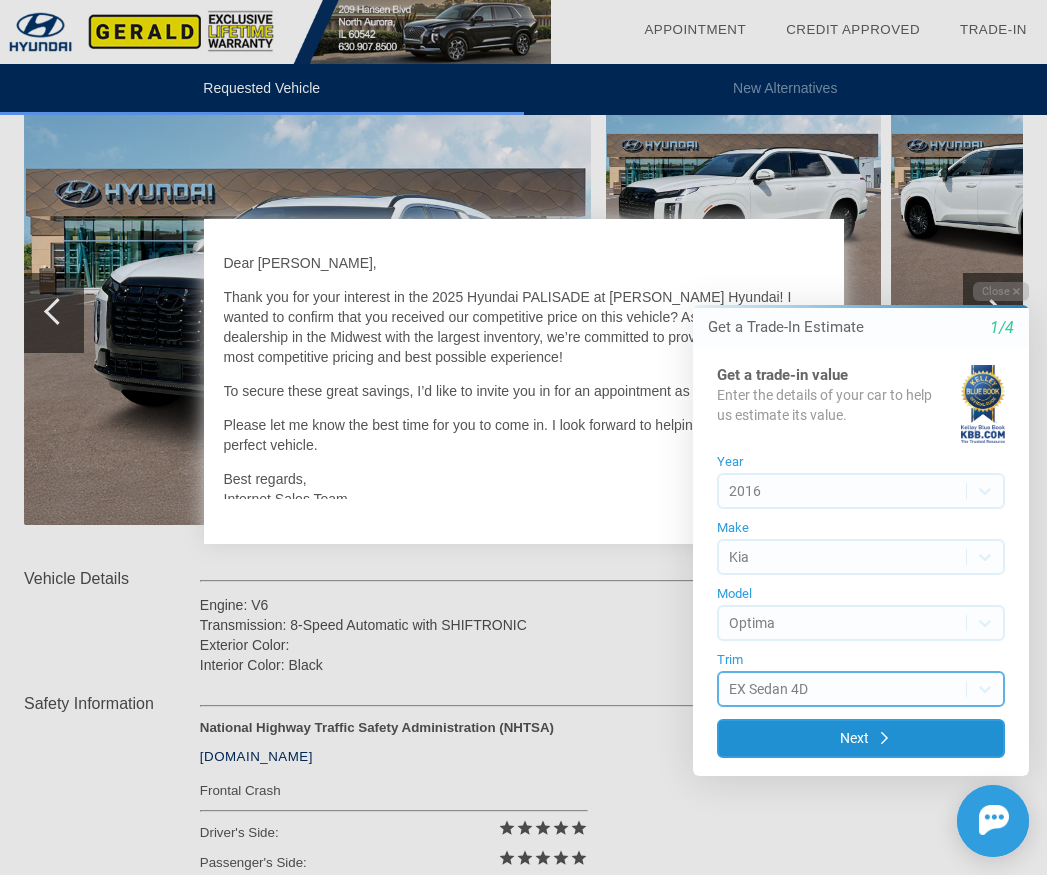 click on "Next" at bounding box center (861, 738) 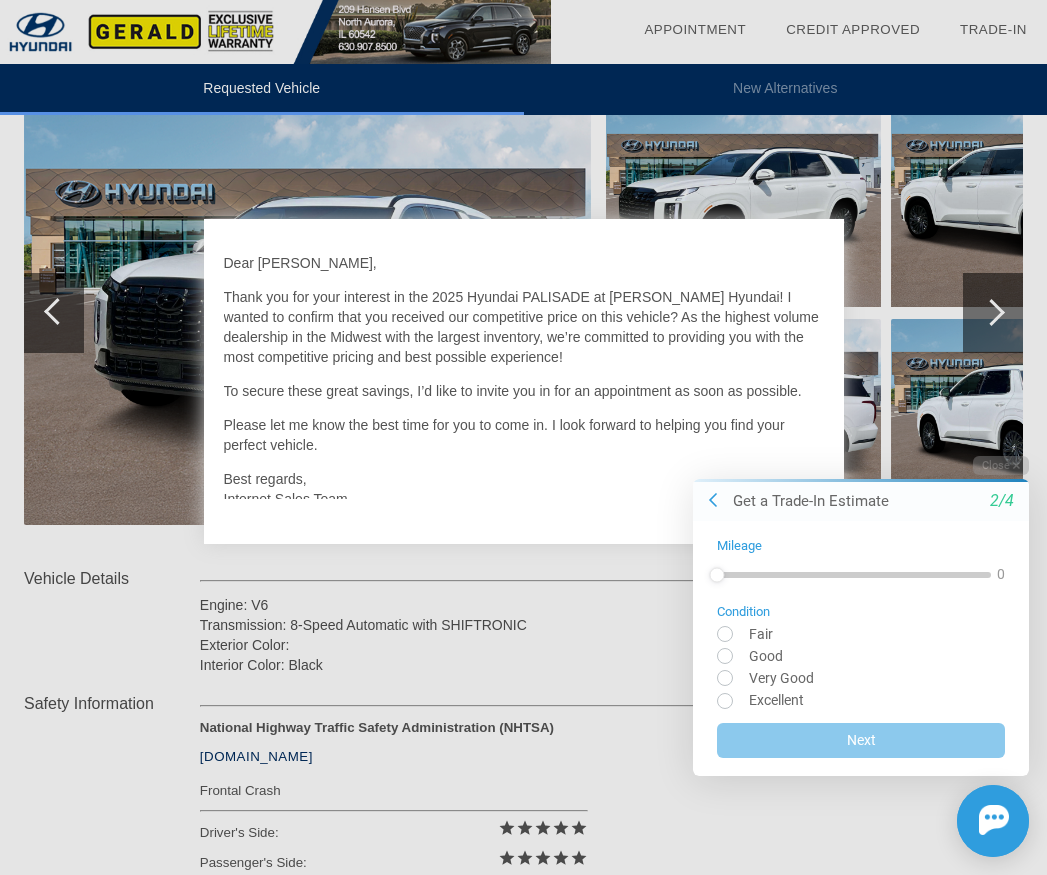 click at bounding box center (861, 677) 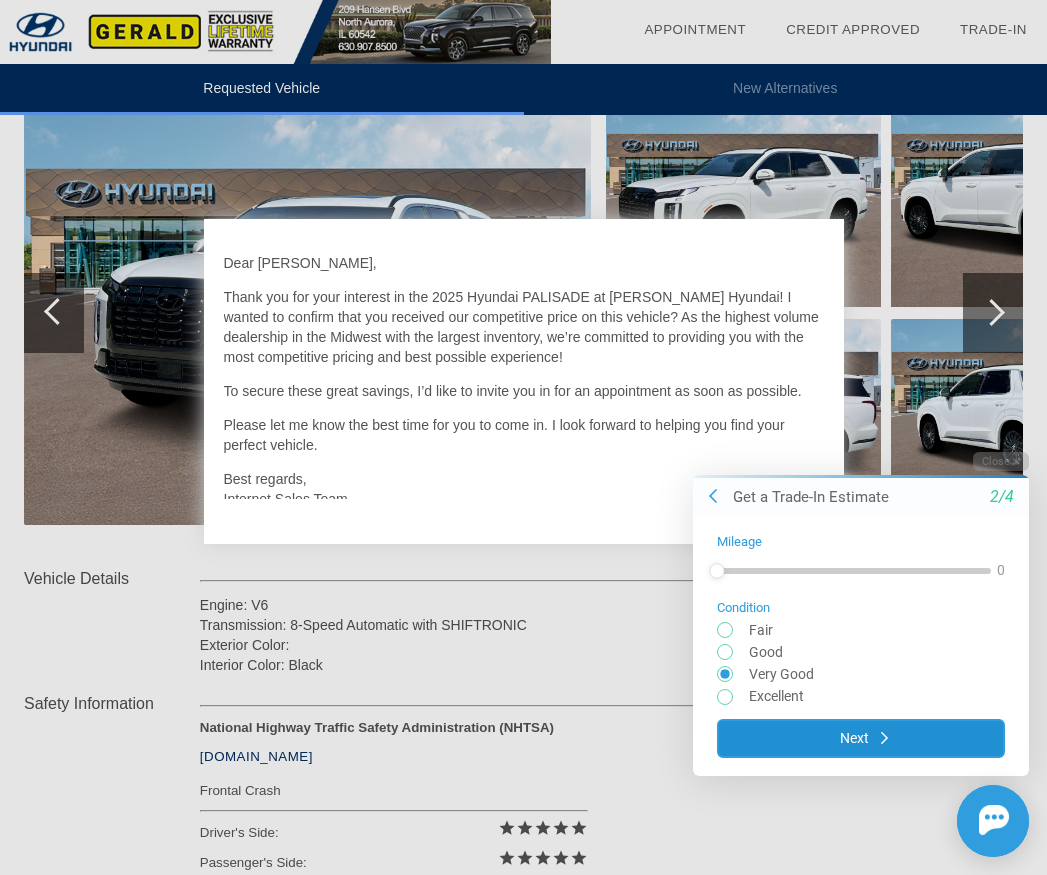 click on "Next" at bounding box center [861, 738] 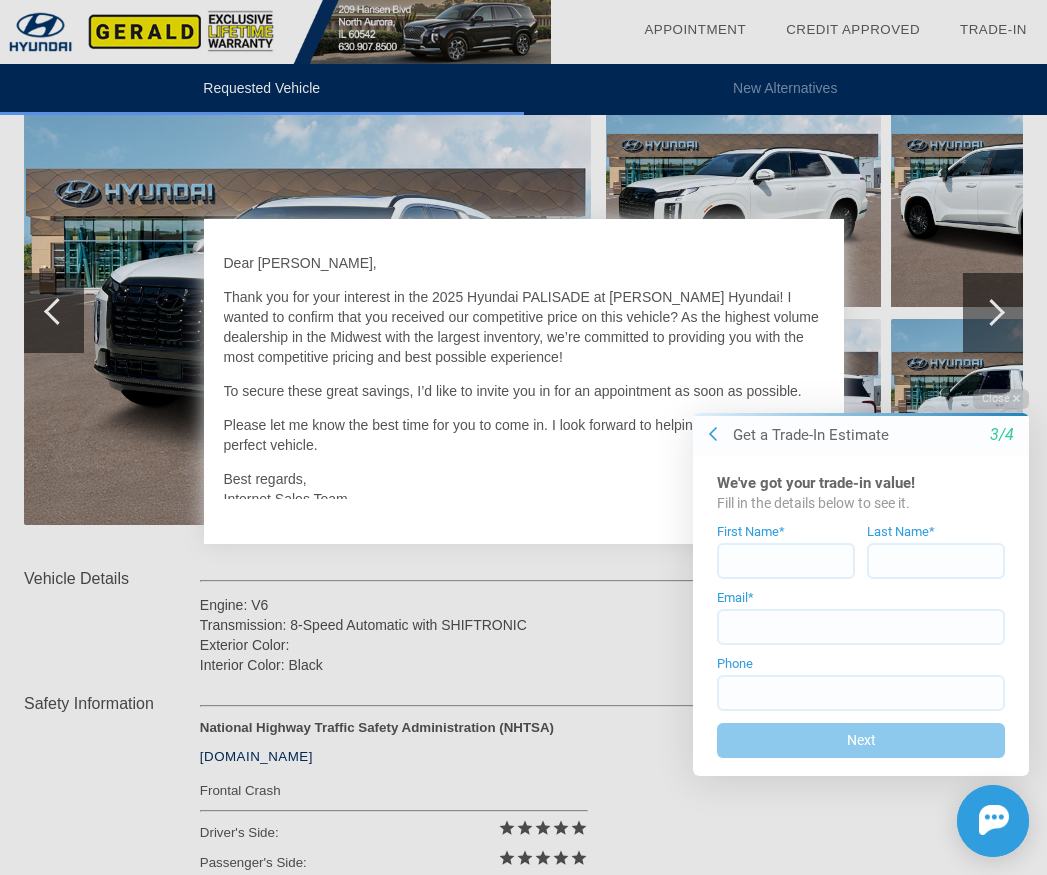 click 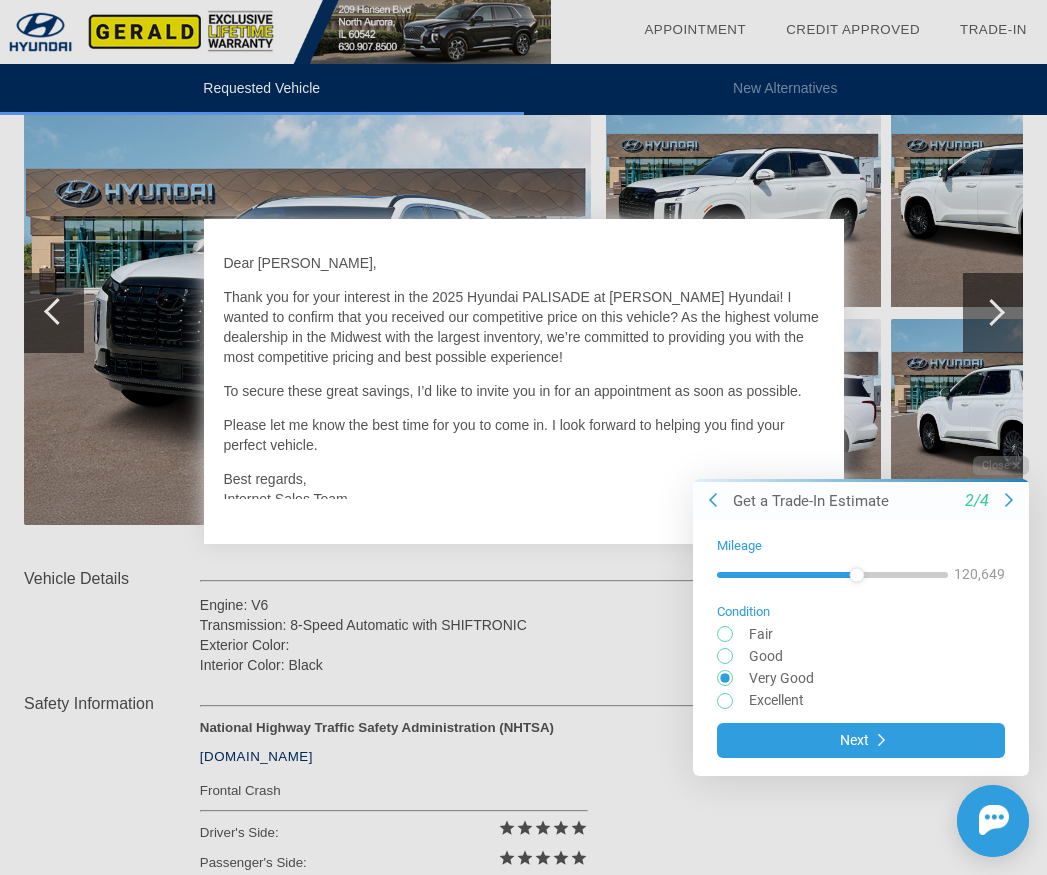drag, startPoint x: 720, startPoint y: 577, endPoint x: 857, endPoint y: 579, distance: 137.0146 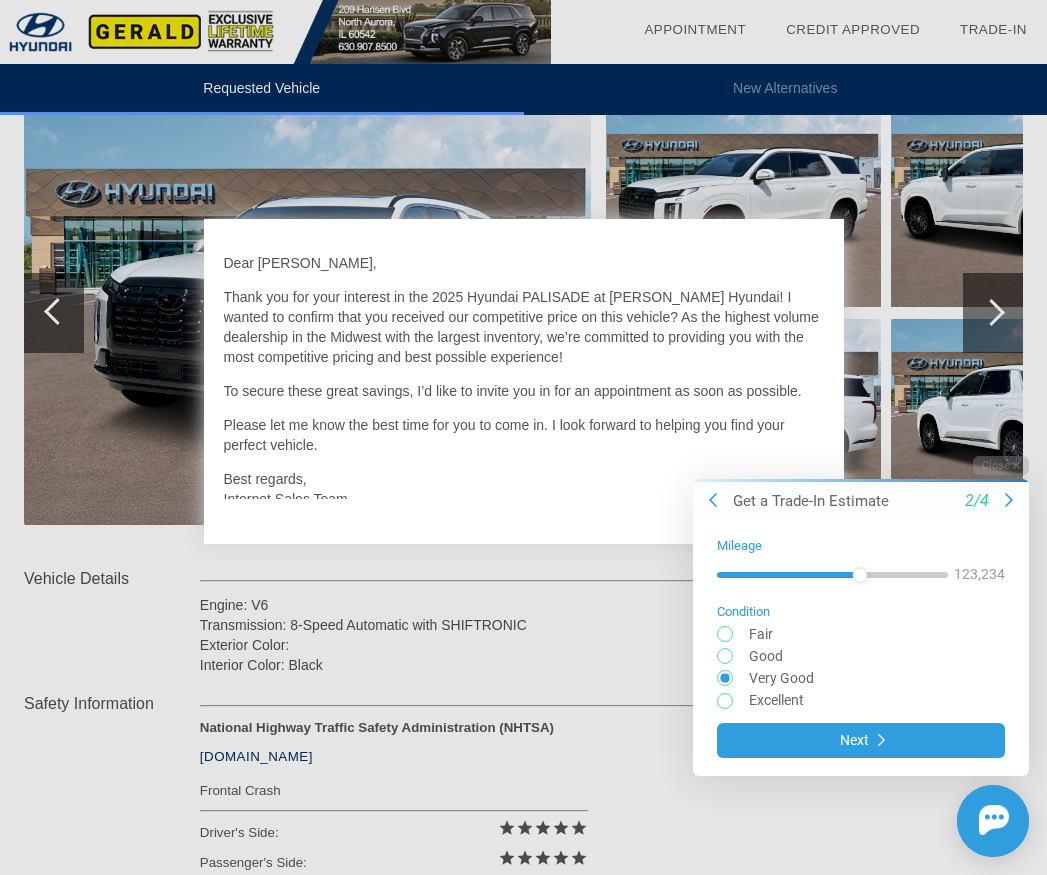 click at bounding box center (859, 574) 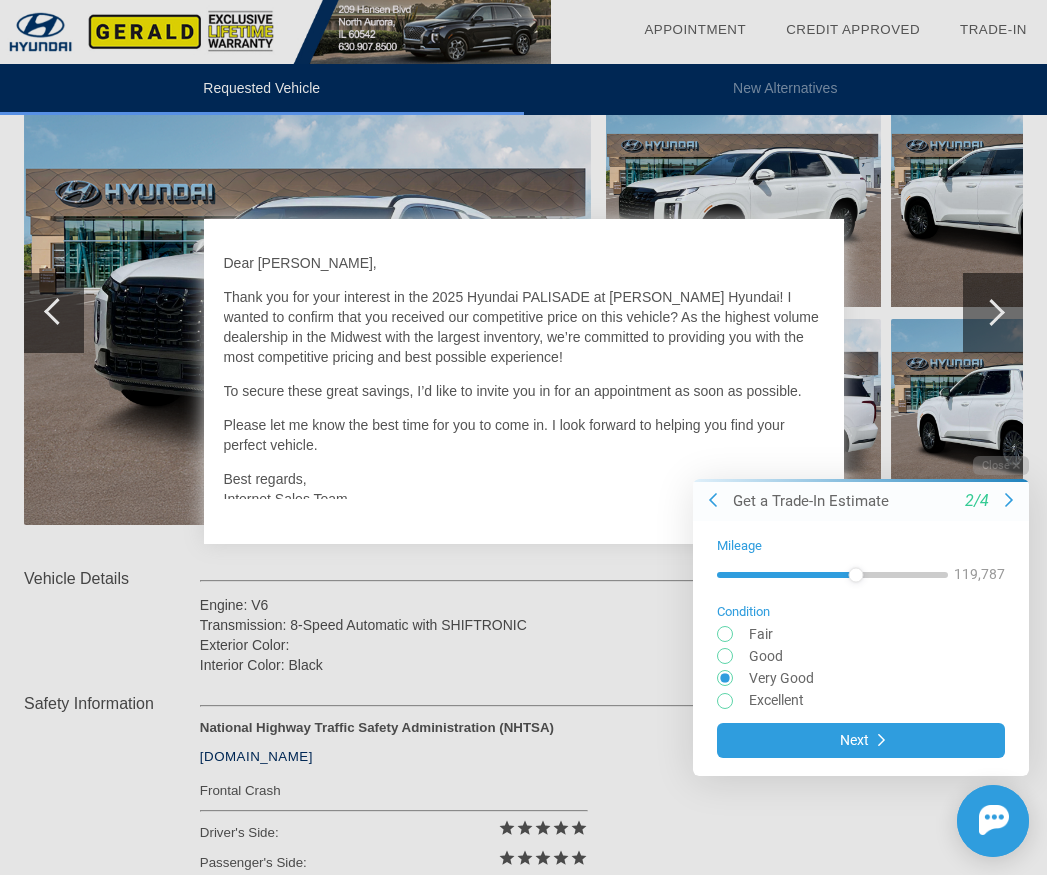click at bounding box center [855, 574] 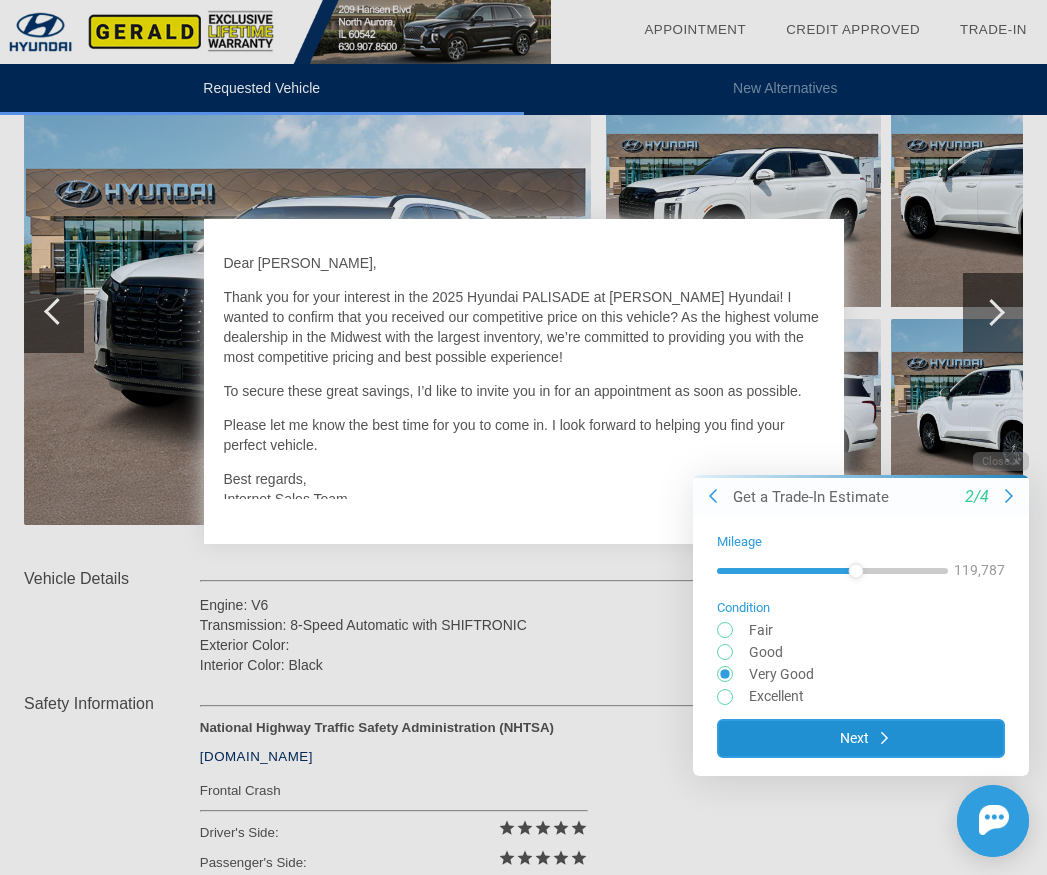 click on "Next" at bounding box center (861, 738) 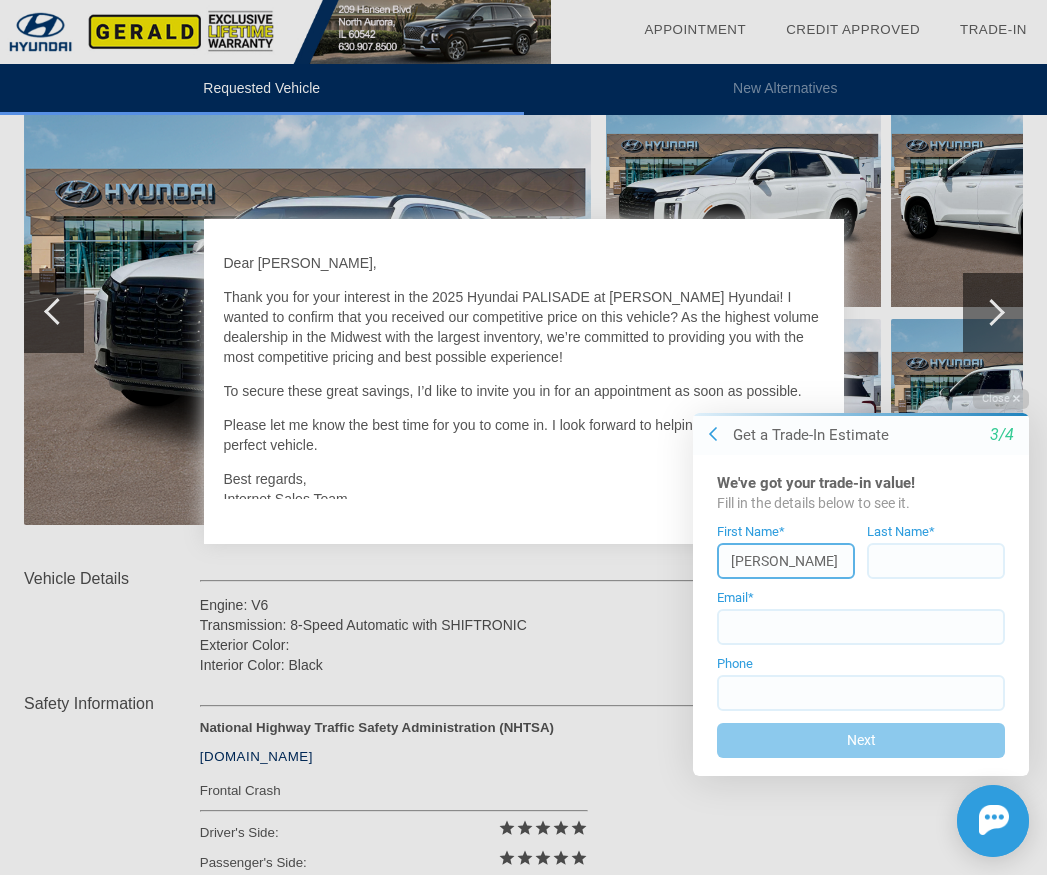 type on "[PERSON_NAME]" 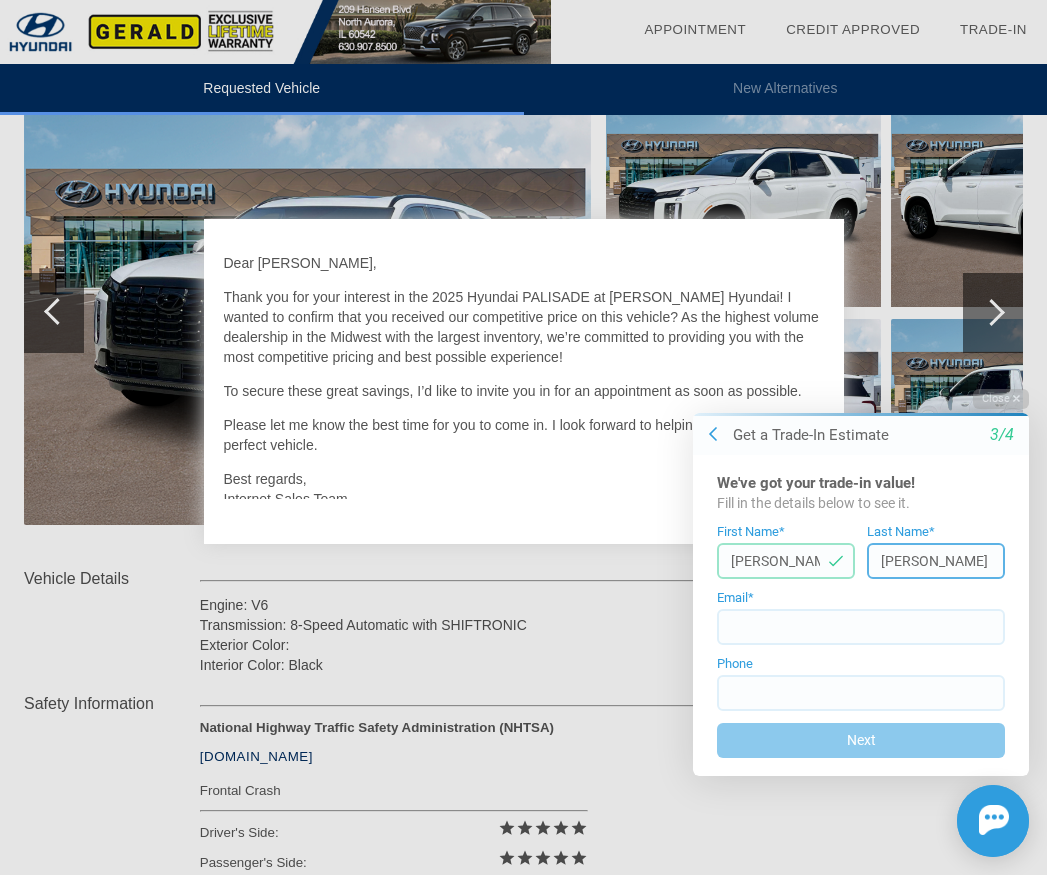 type on "[PERSON_NAME]" 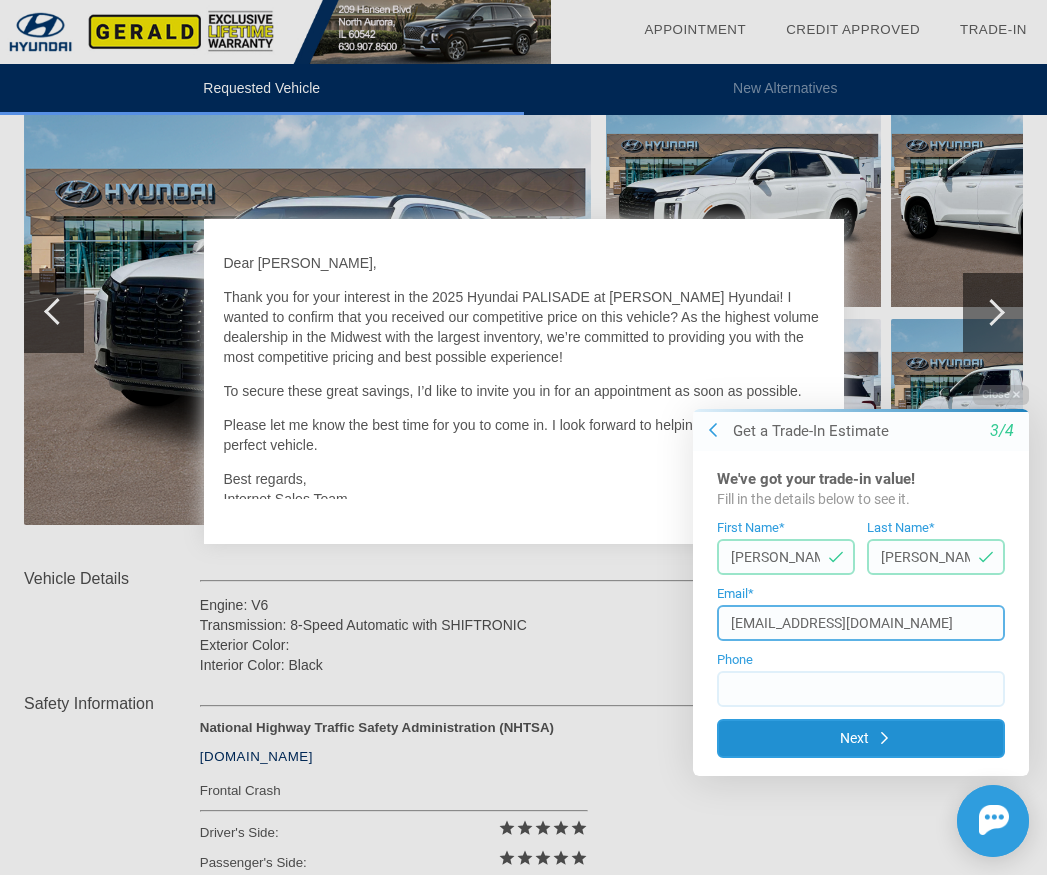 type on "[EMAIL_ADDRESS][DOMAIN_NAME]" 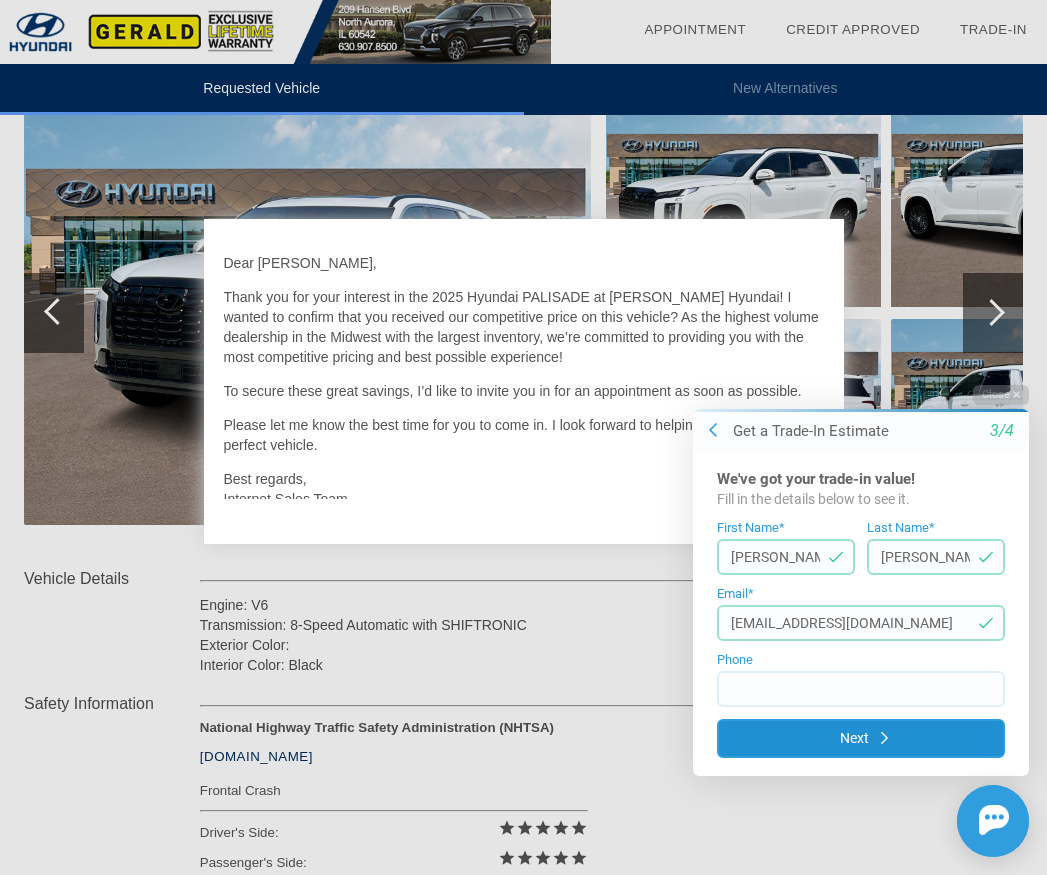 click on "Next" at bounding box center [861, 737] 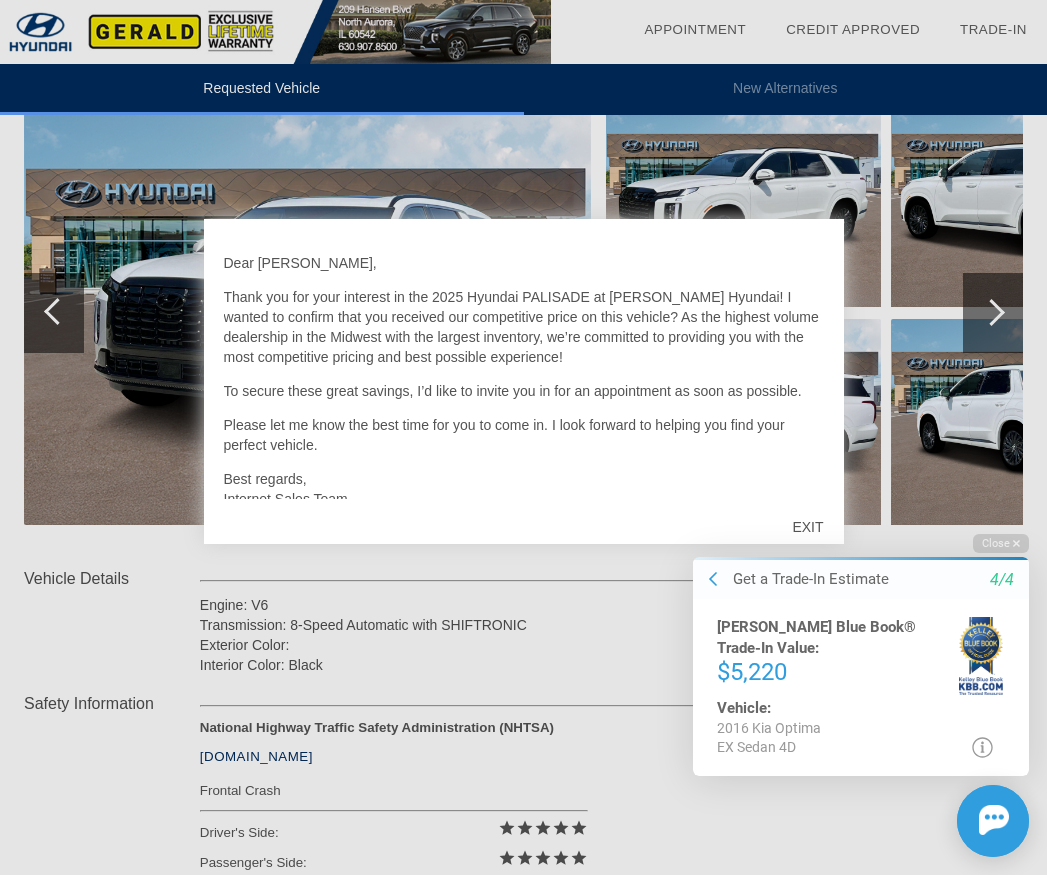 click 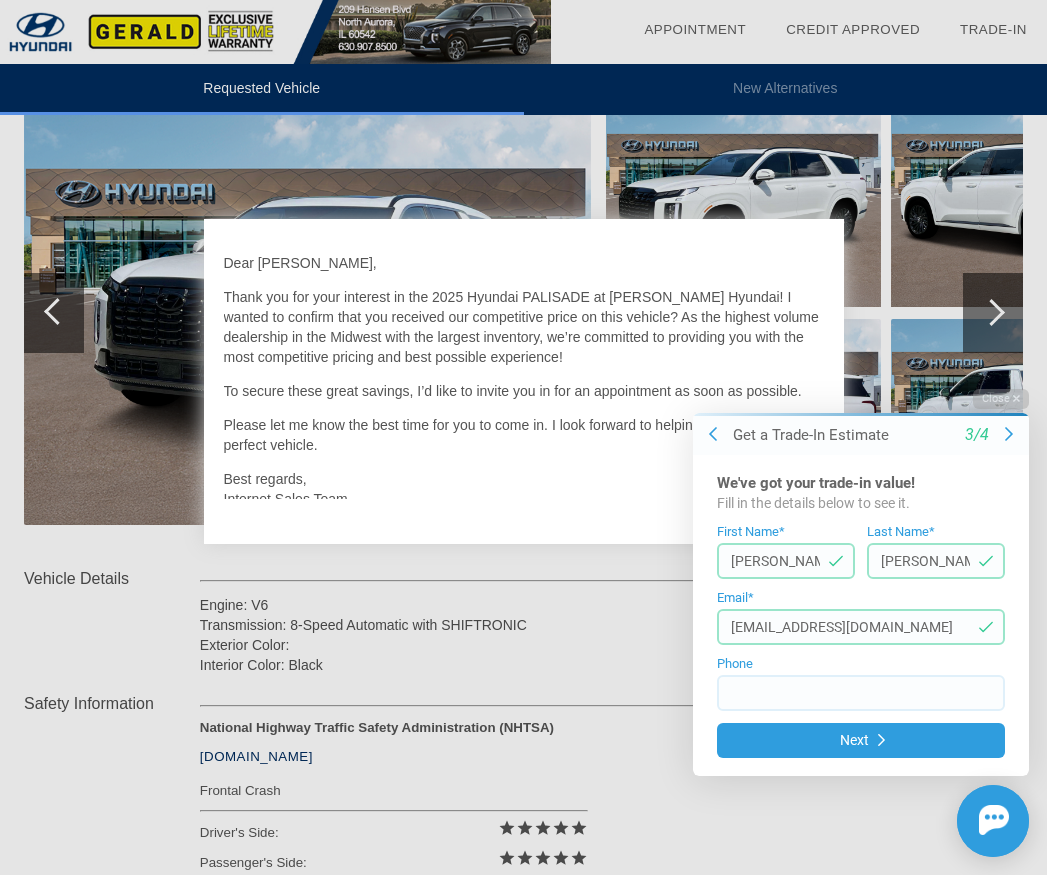 click 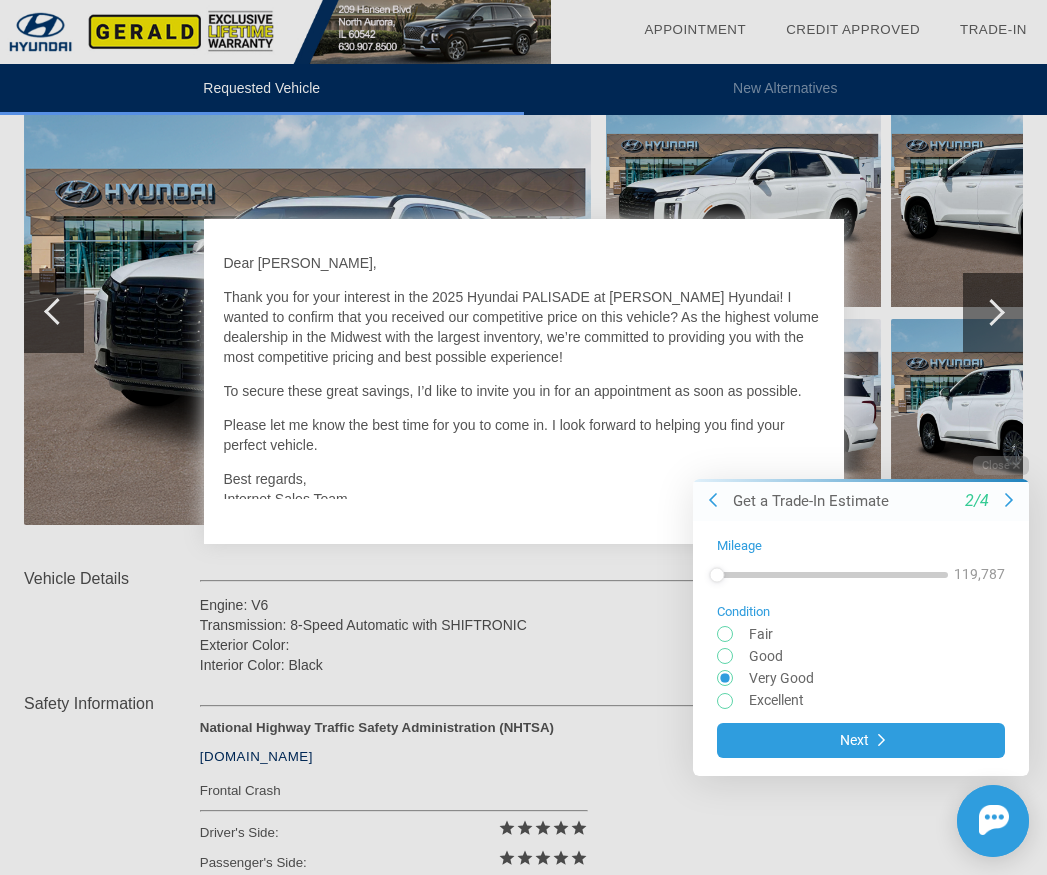 click at bounding box center (861, 655) 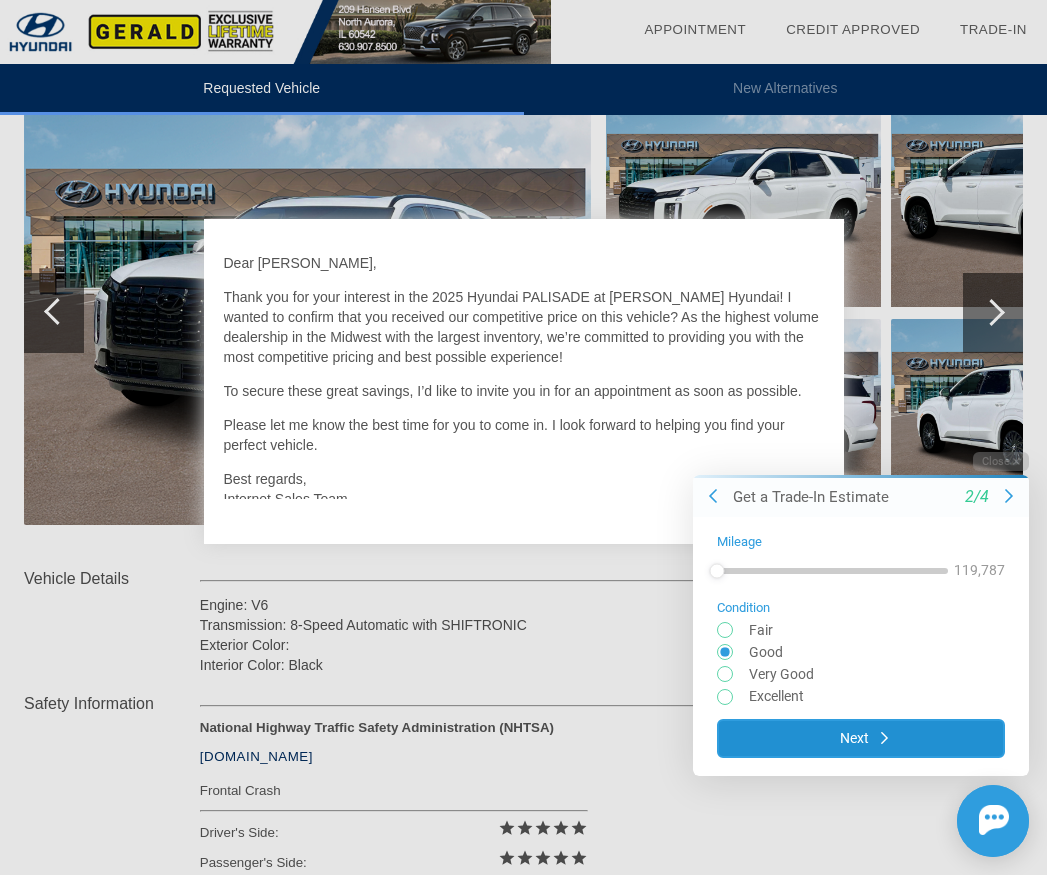 click on "Next" at bounding box center (861, 738) 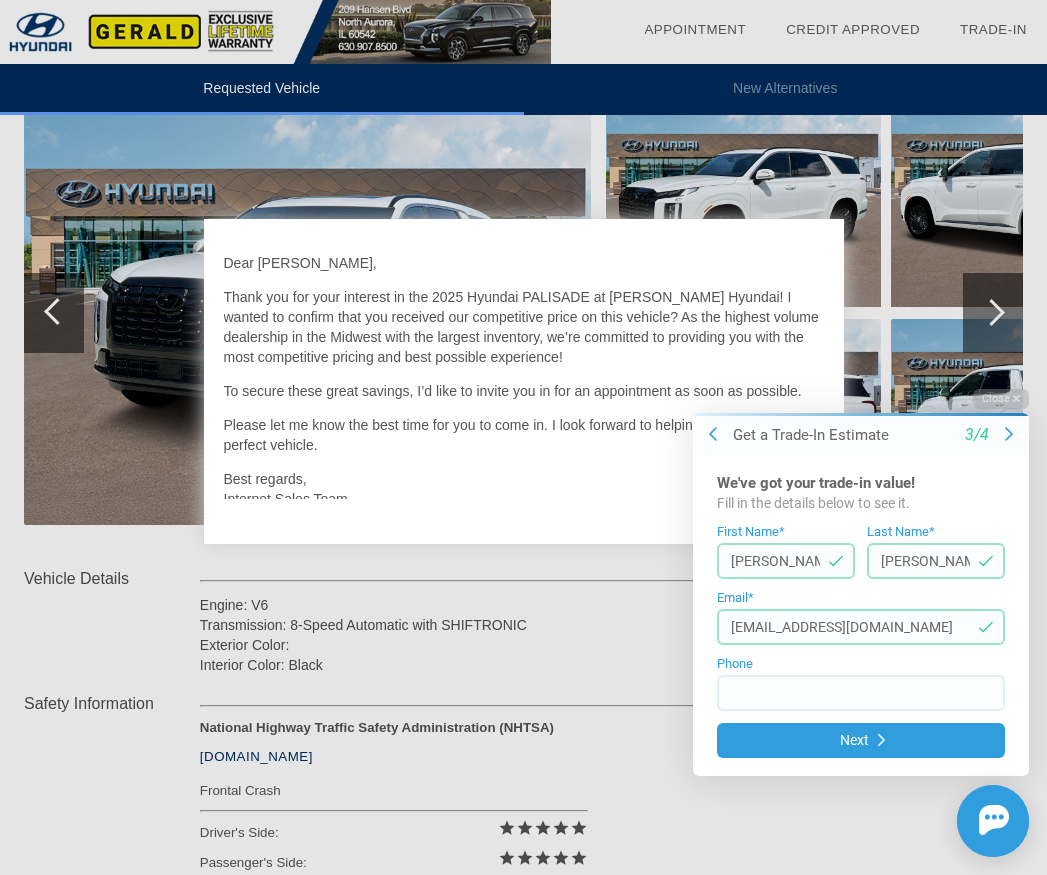 click on "Next" at bounding box center (861, 739) 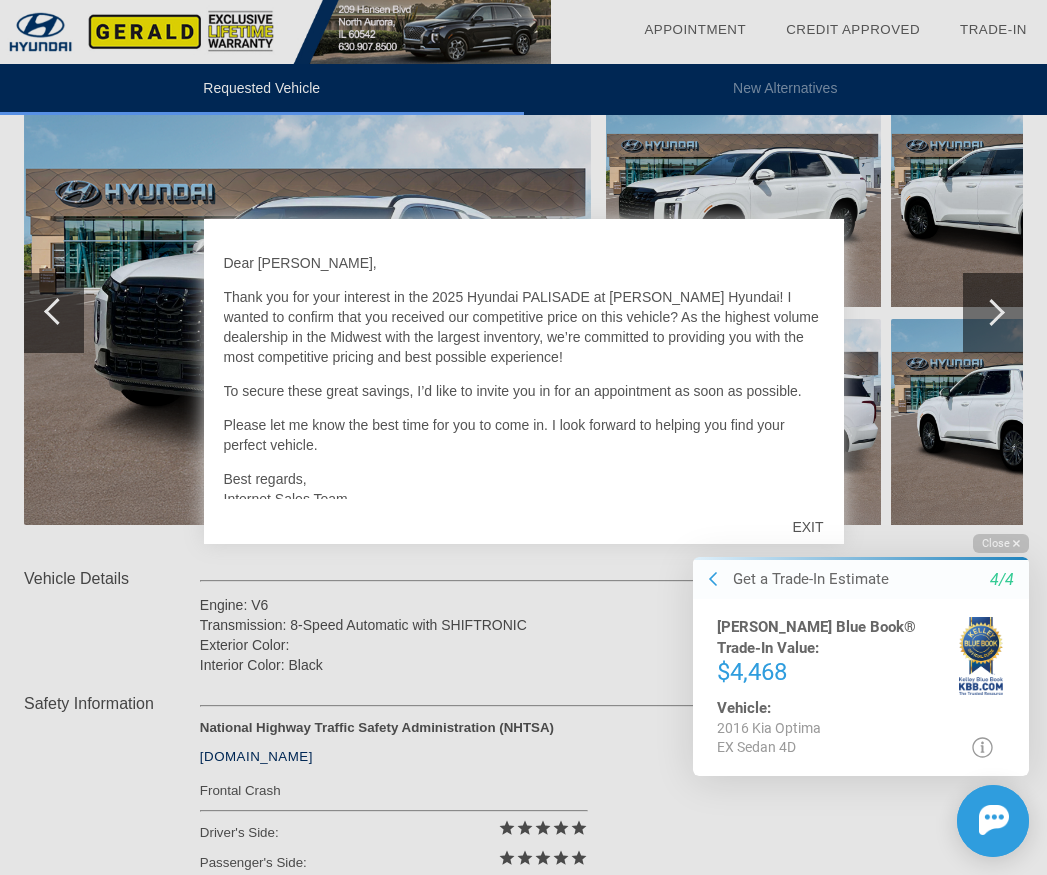click 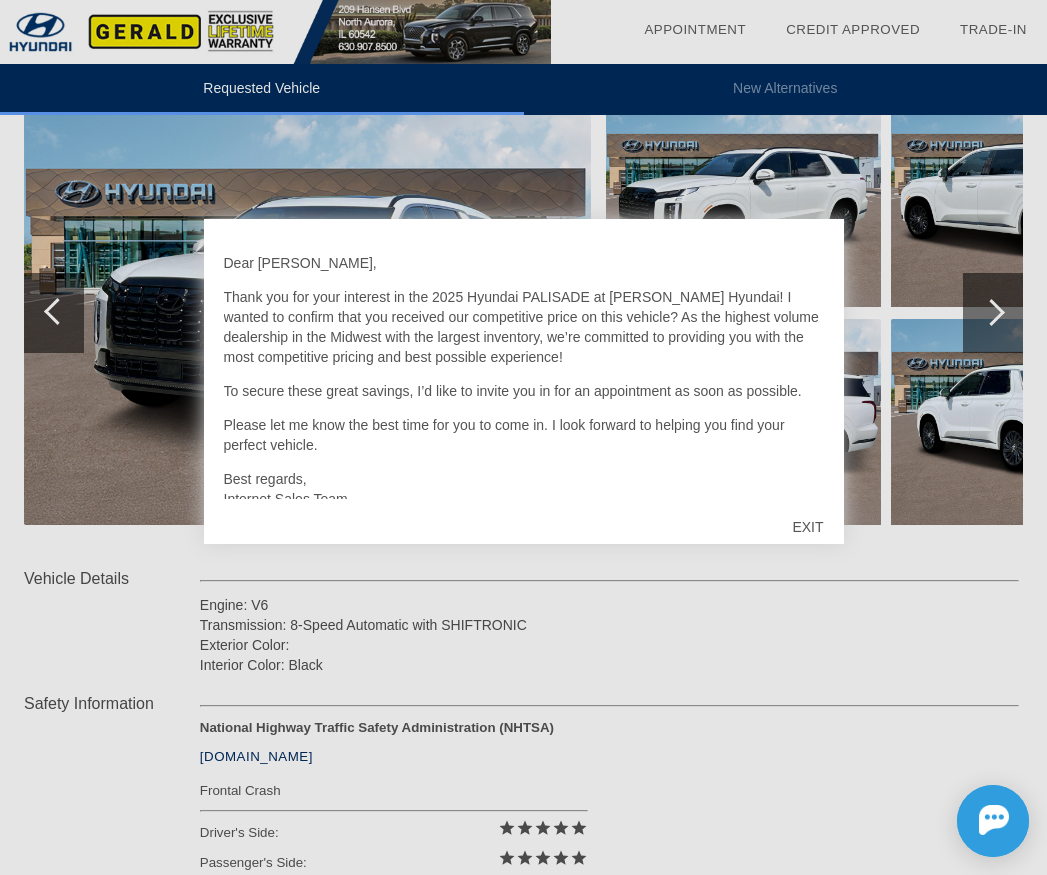 click on "EXIT" at bounding box center [807, 527] 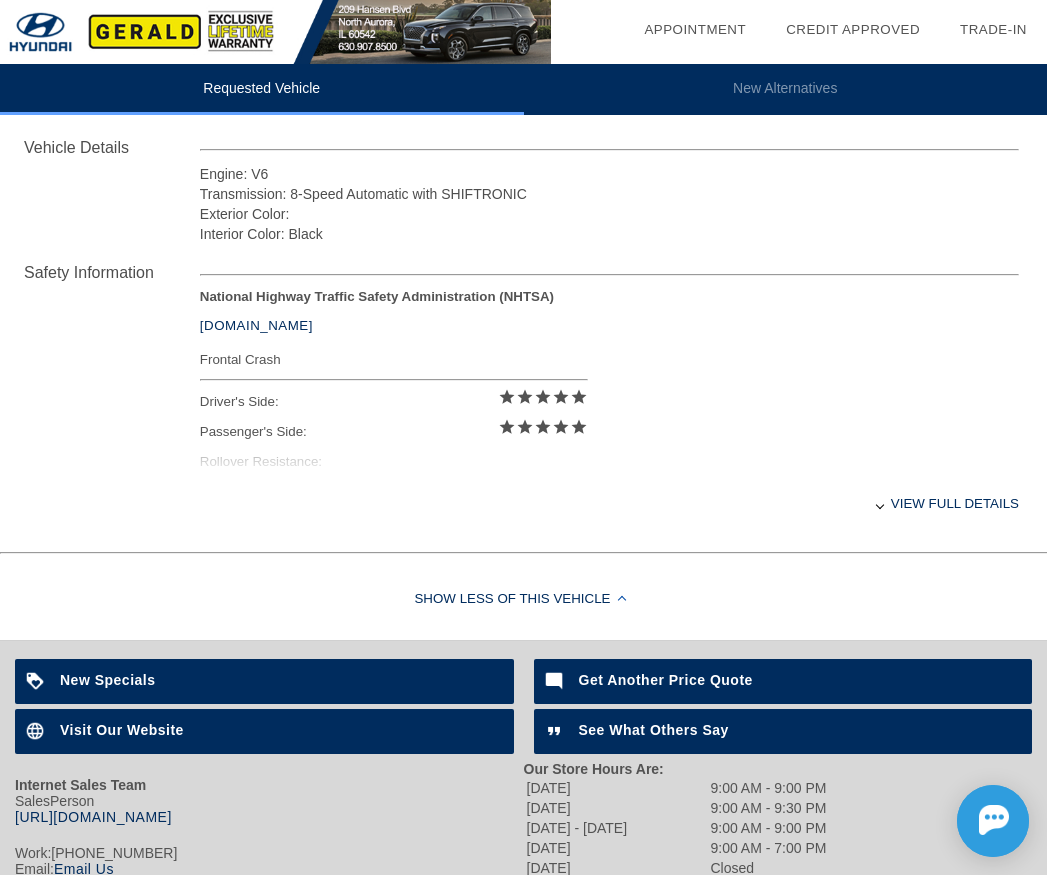 scroll, scrollTop: 736, scrollLeft: 0, axis: vertical 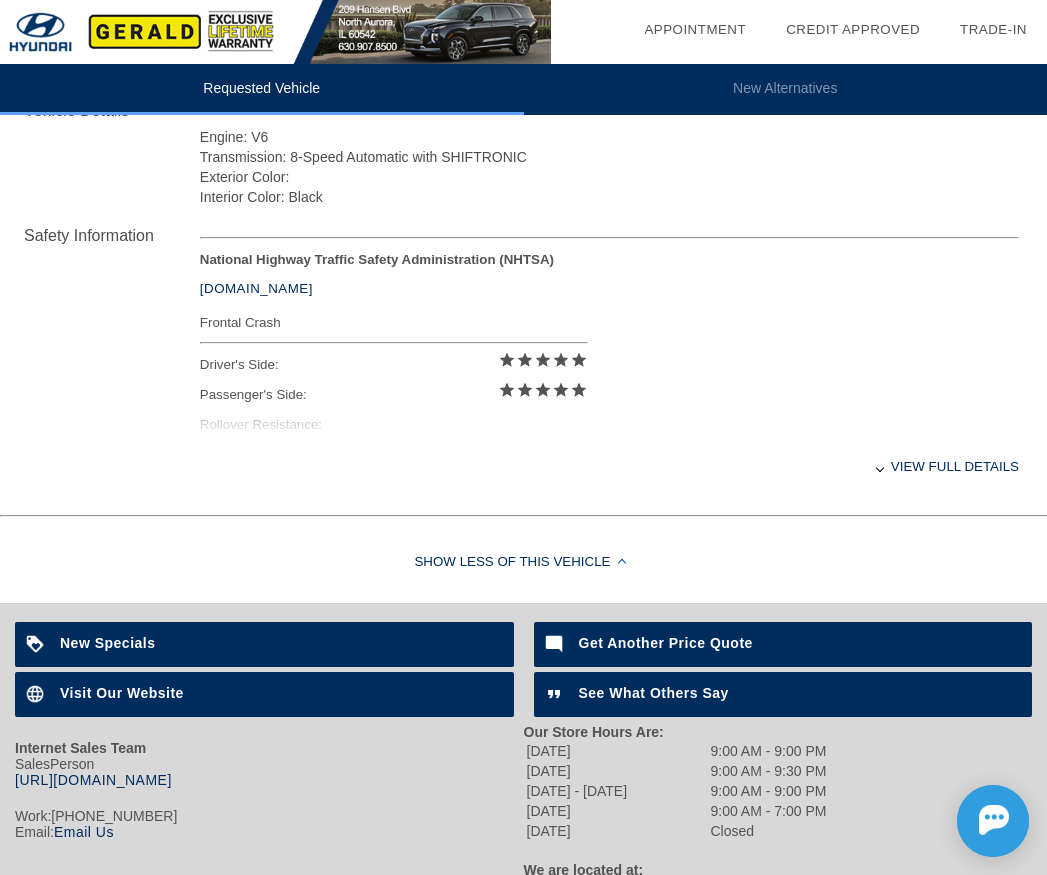 click on "View full details" at bounding box center [609, 466] 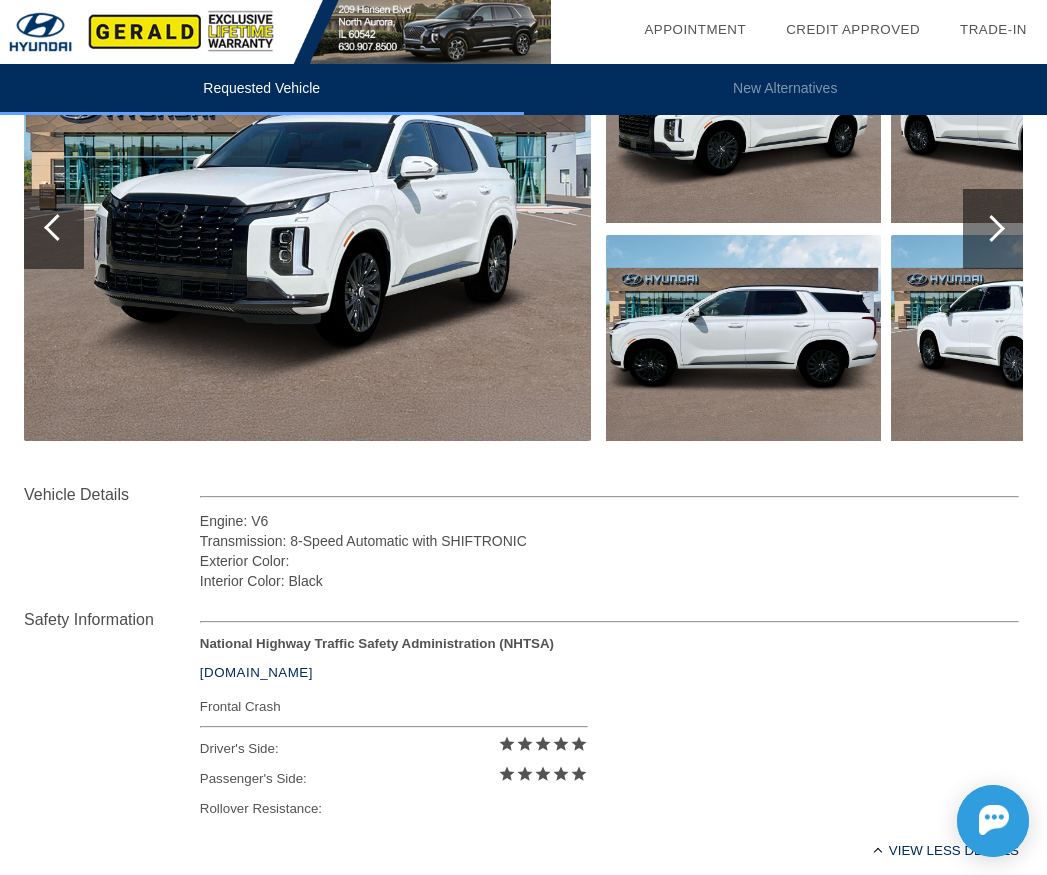 scroll, scrollTop: 190, scrollLeft: 0, axis: vertical 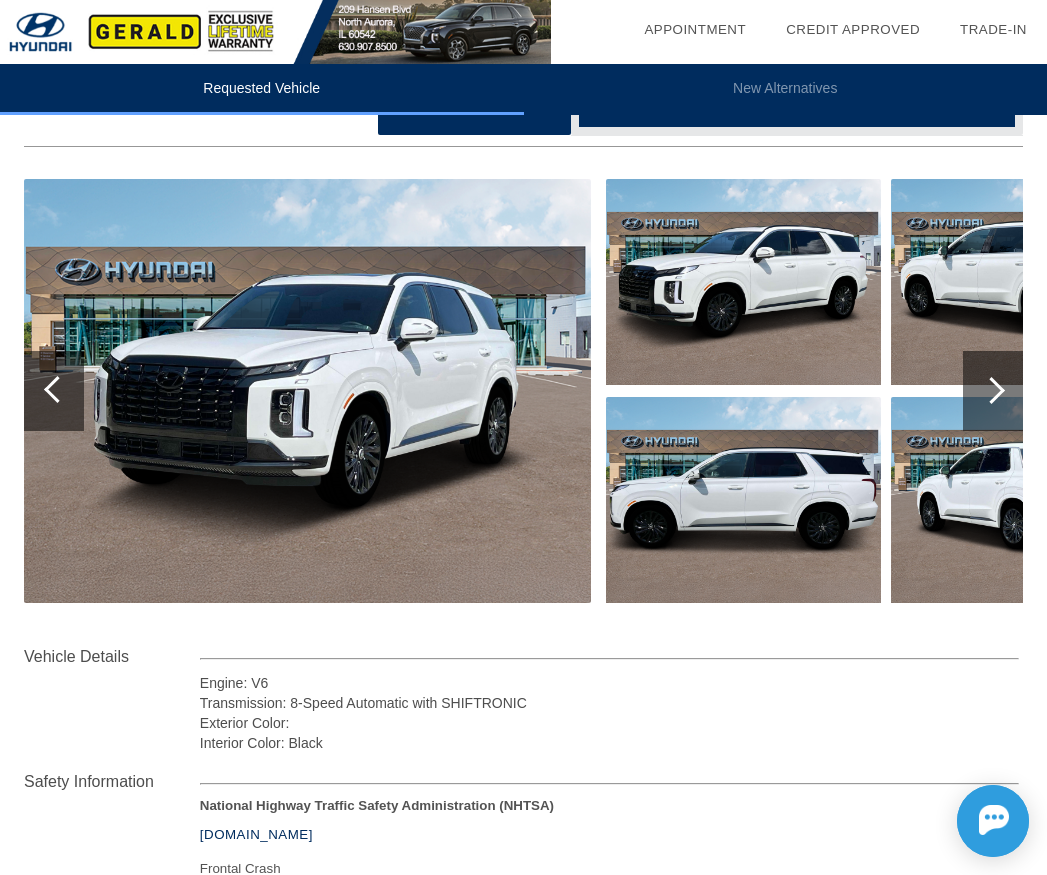 click at bounding box center (307, 391) 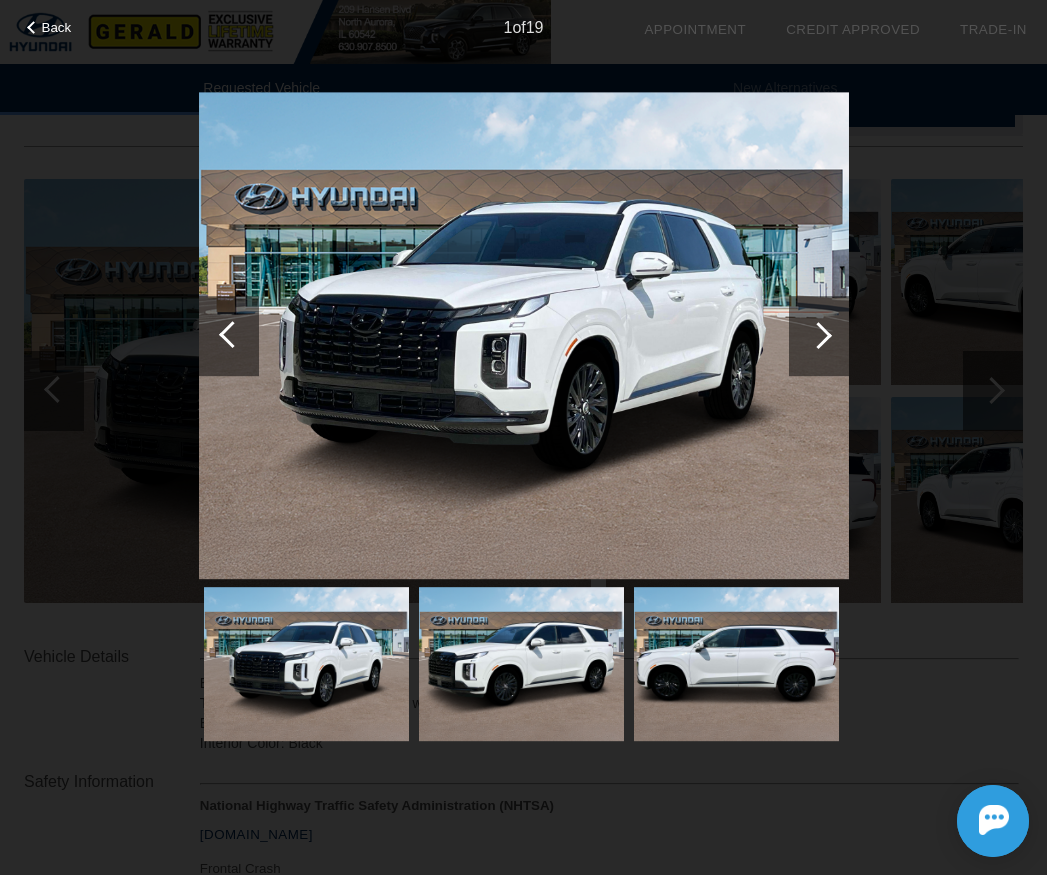 click at bounding box center (818, 335) 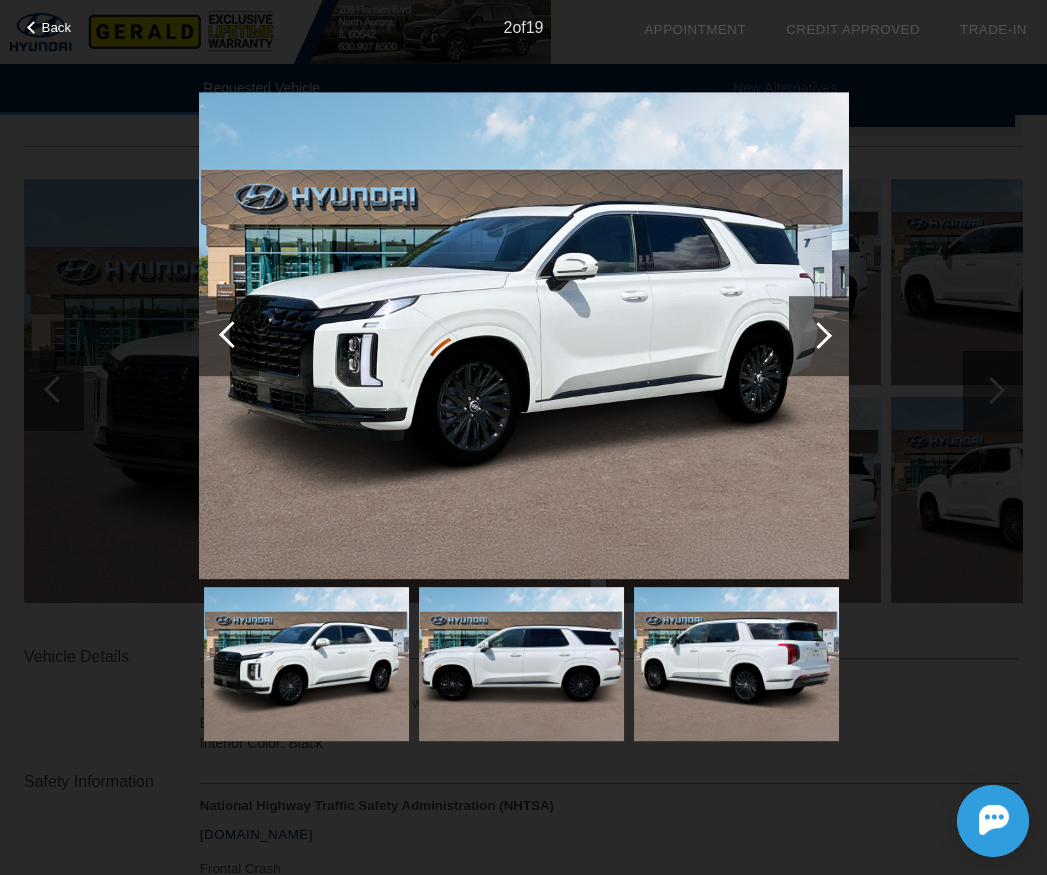 click at bounding box center (818, 335) 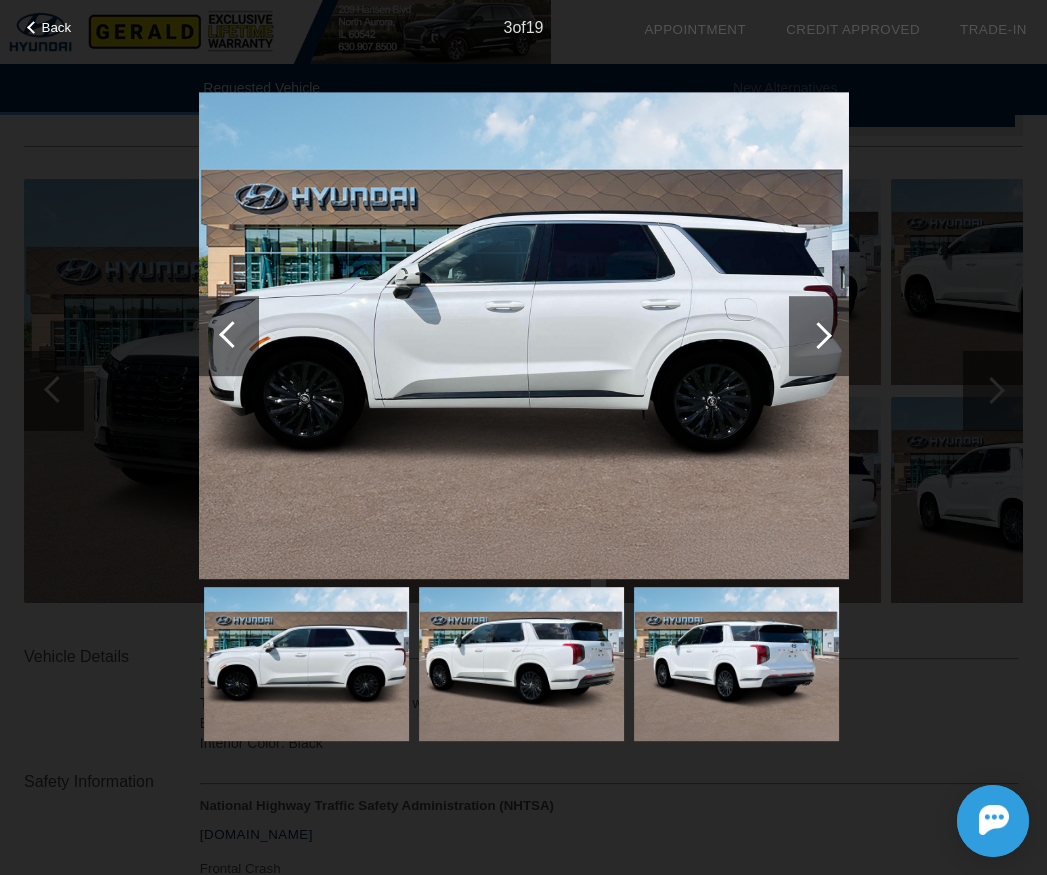 click at bounding box center [818, 335] 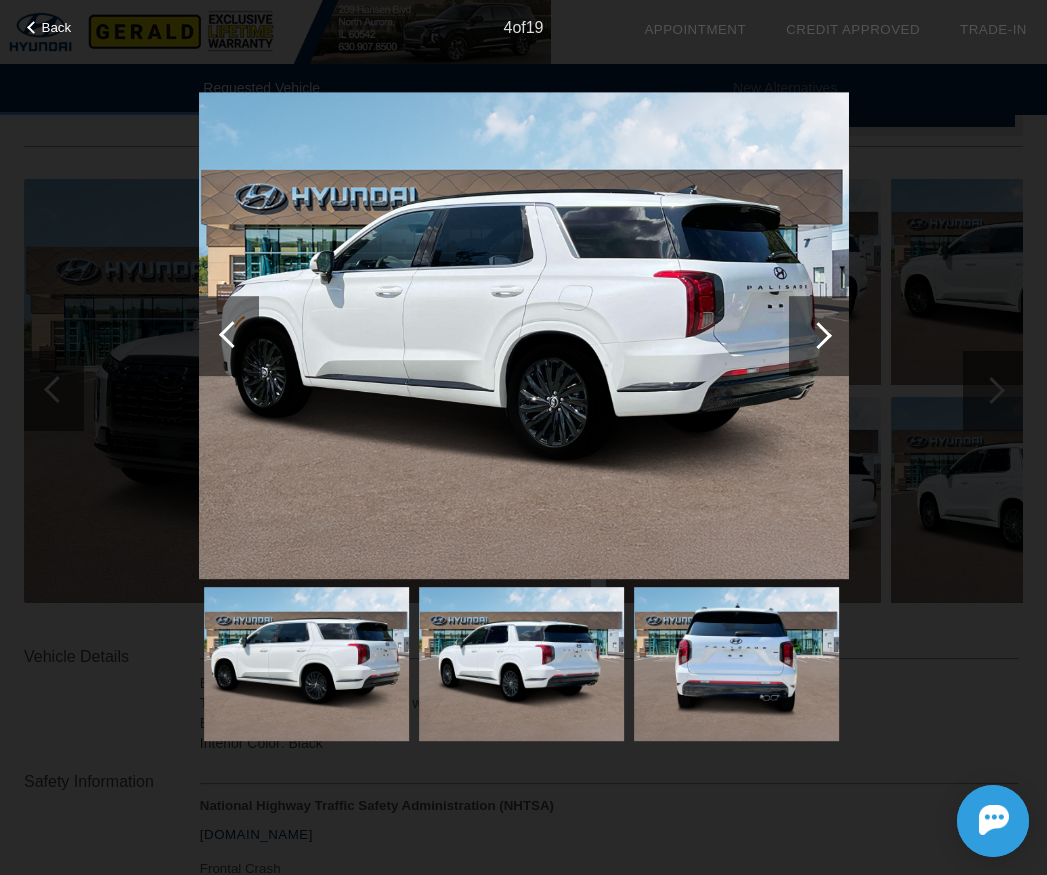 click at bounding box center (818, 335) 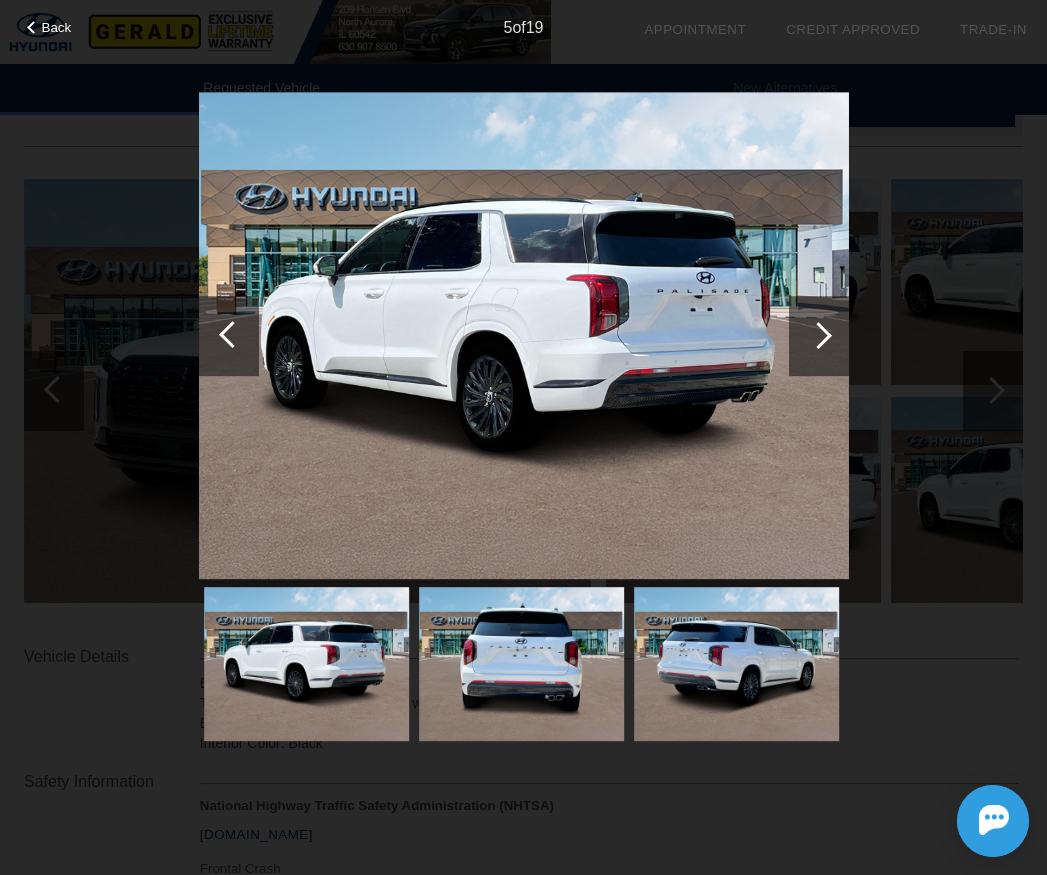 click at bounding box center (818, 335) 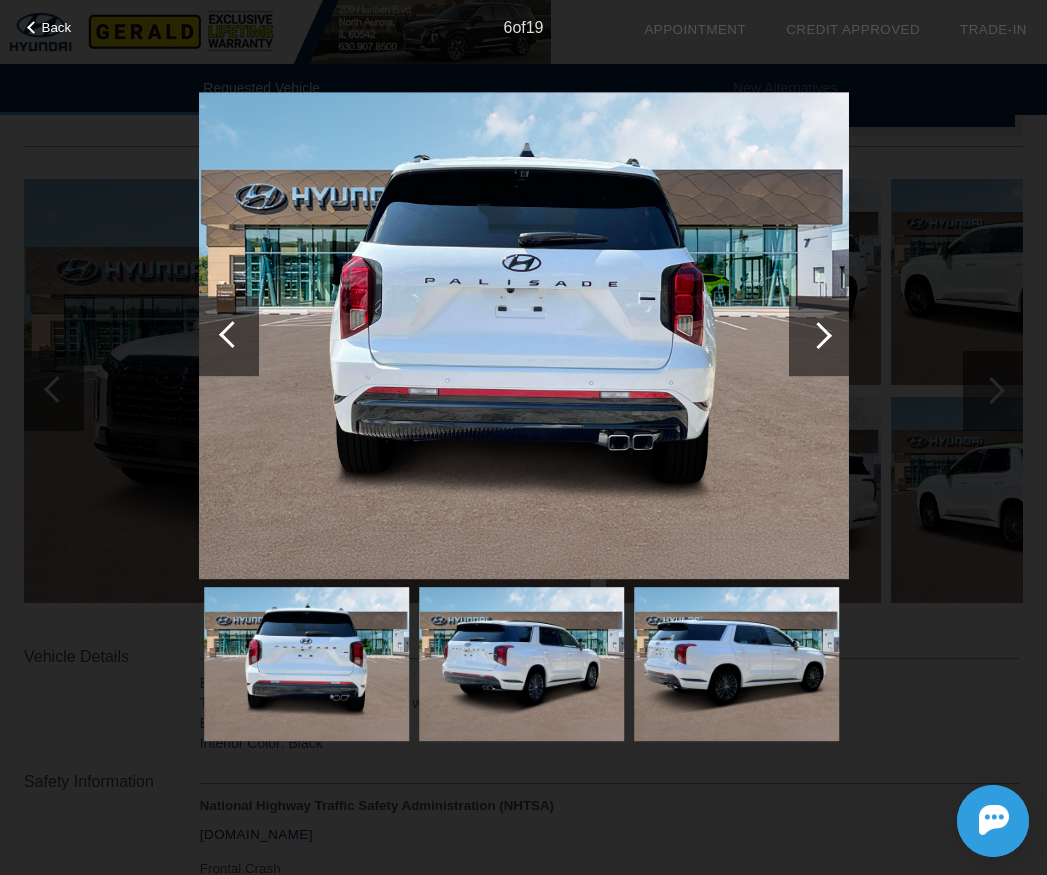 click at bounding box center (818, 335) 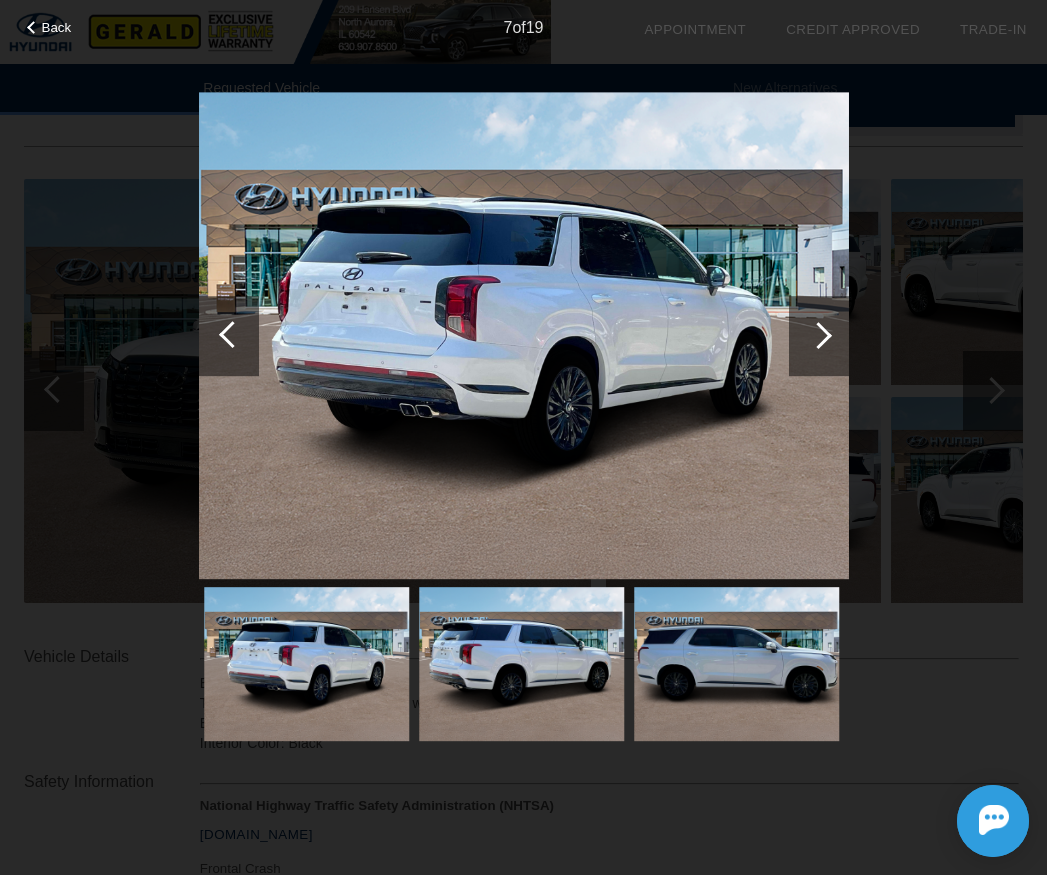 click at bounding box center [818, 335] 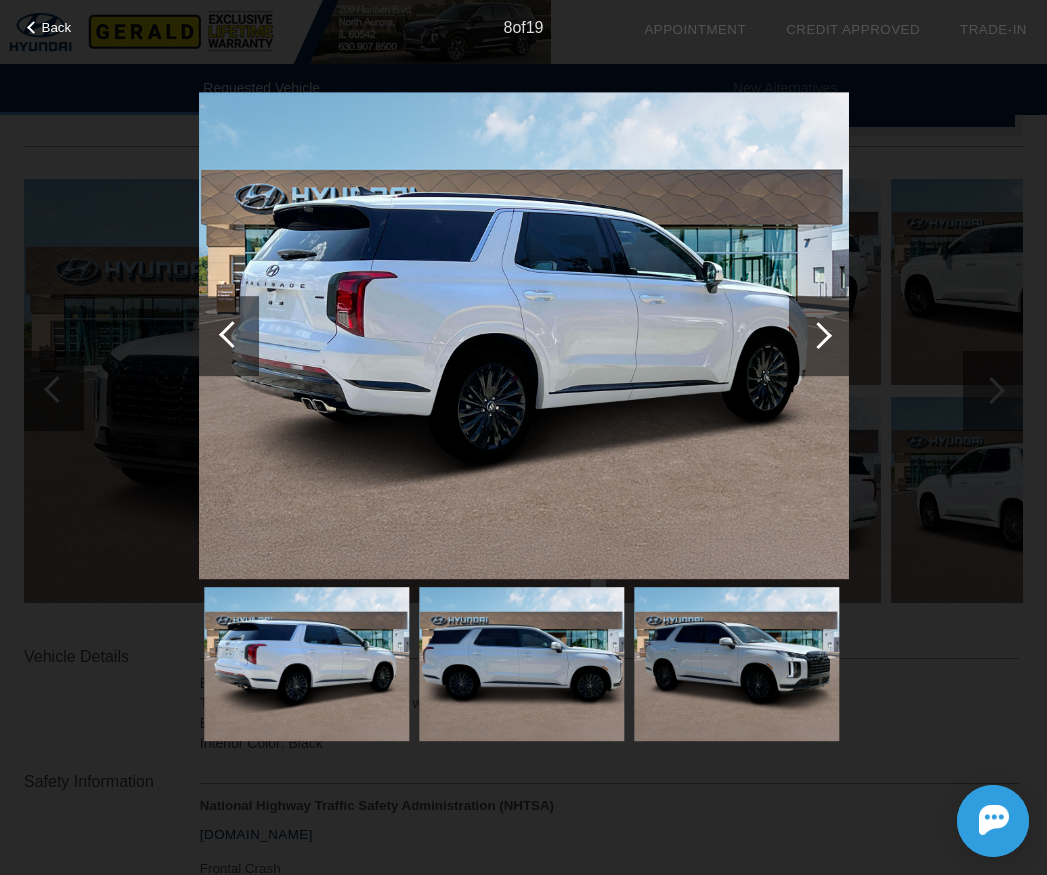 click at bounding box center [818, 335] 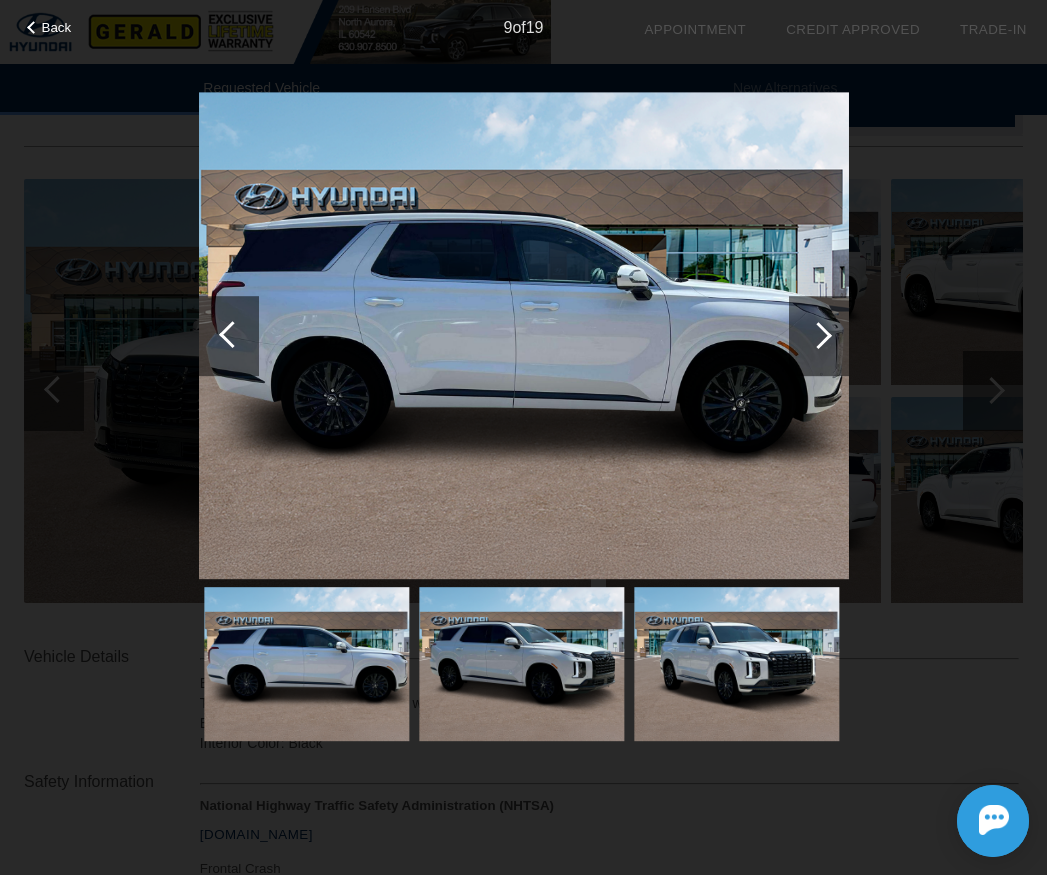 click at bounding box center (818, 335) 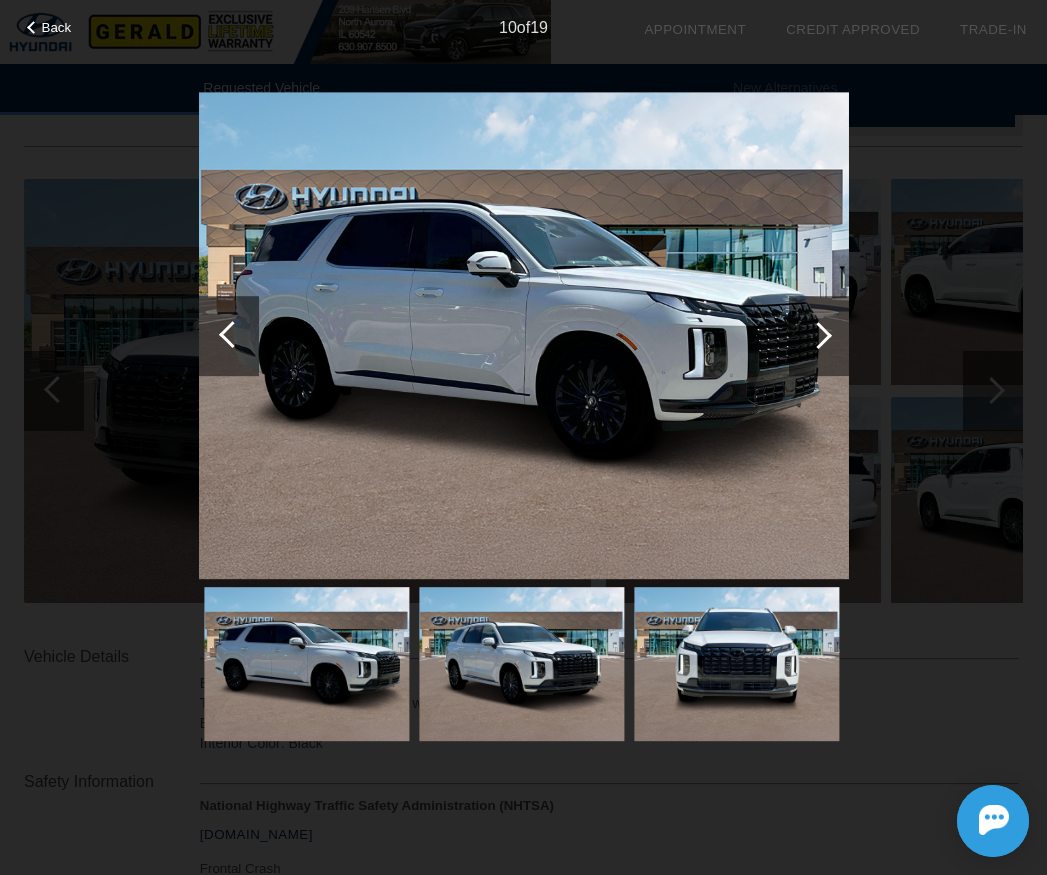 click at bounding box center [818, 335] 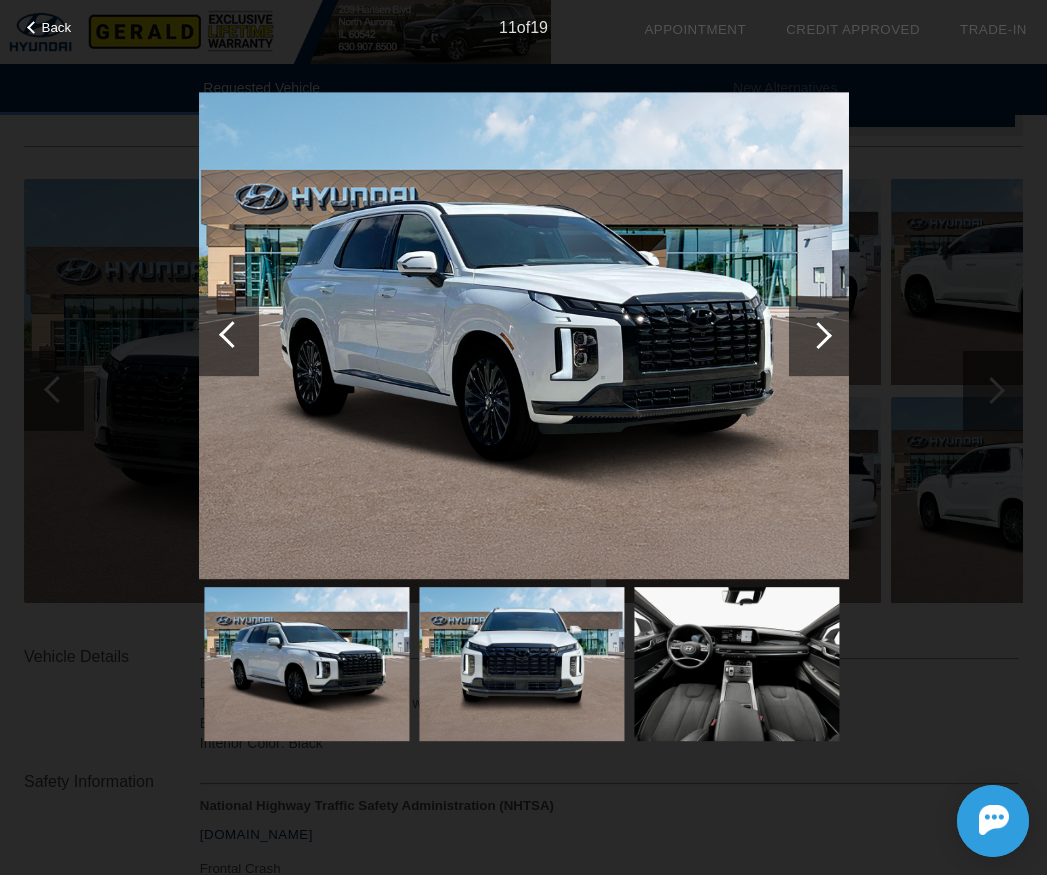 click at bounding box center [818, 335] 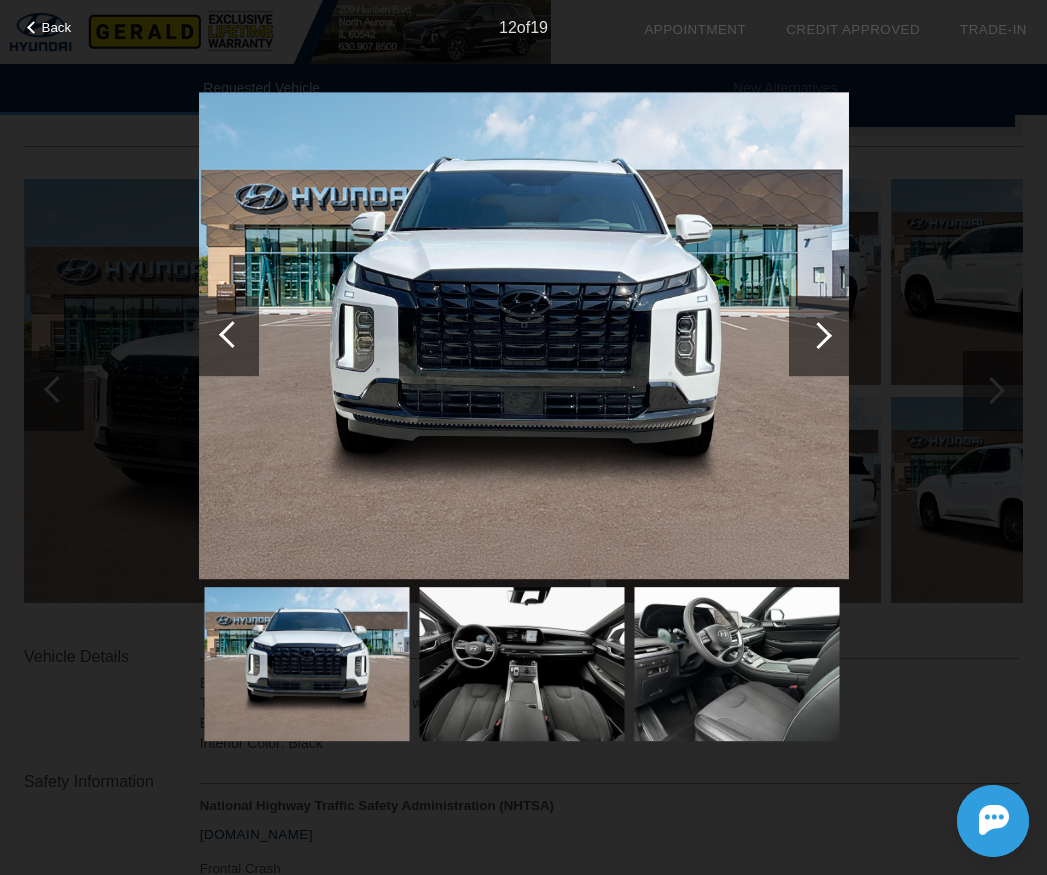 click at bounding box center [818, 335] 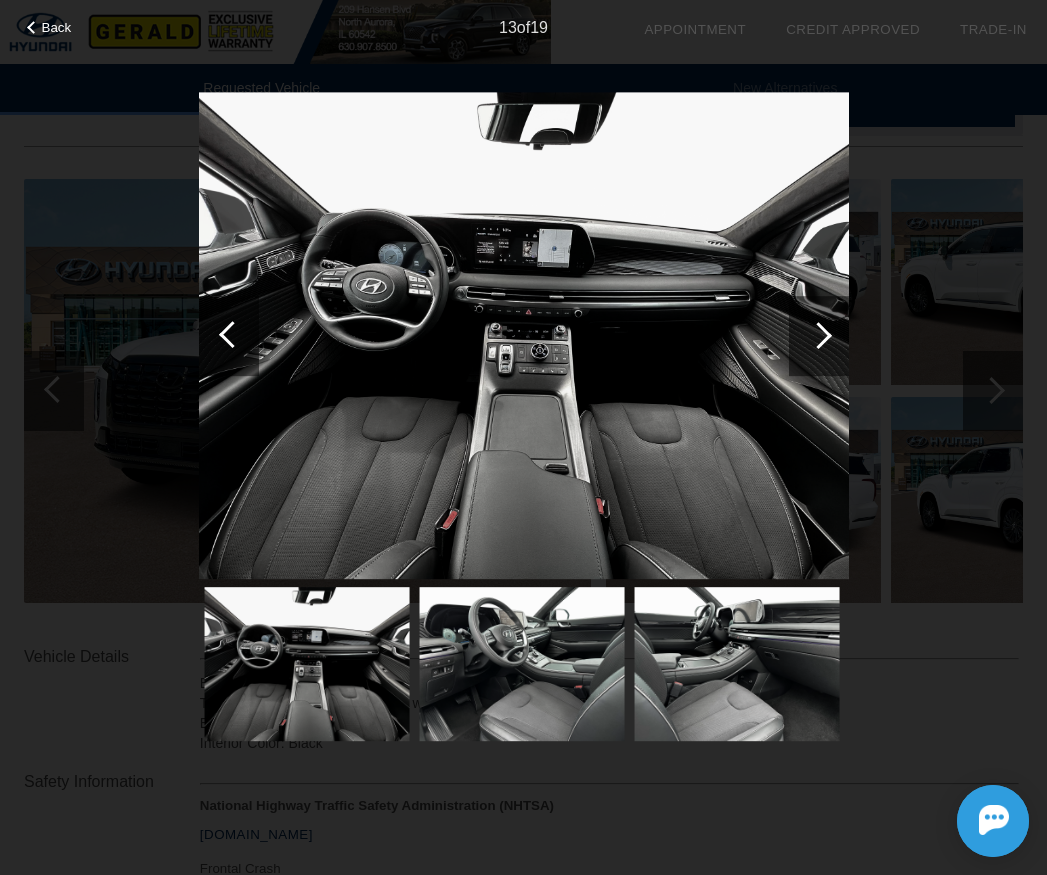 click at bounding box center (818, 335) 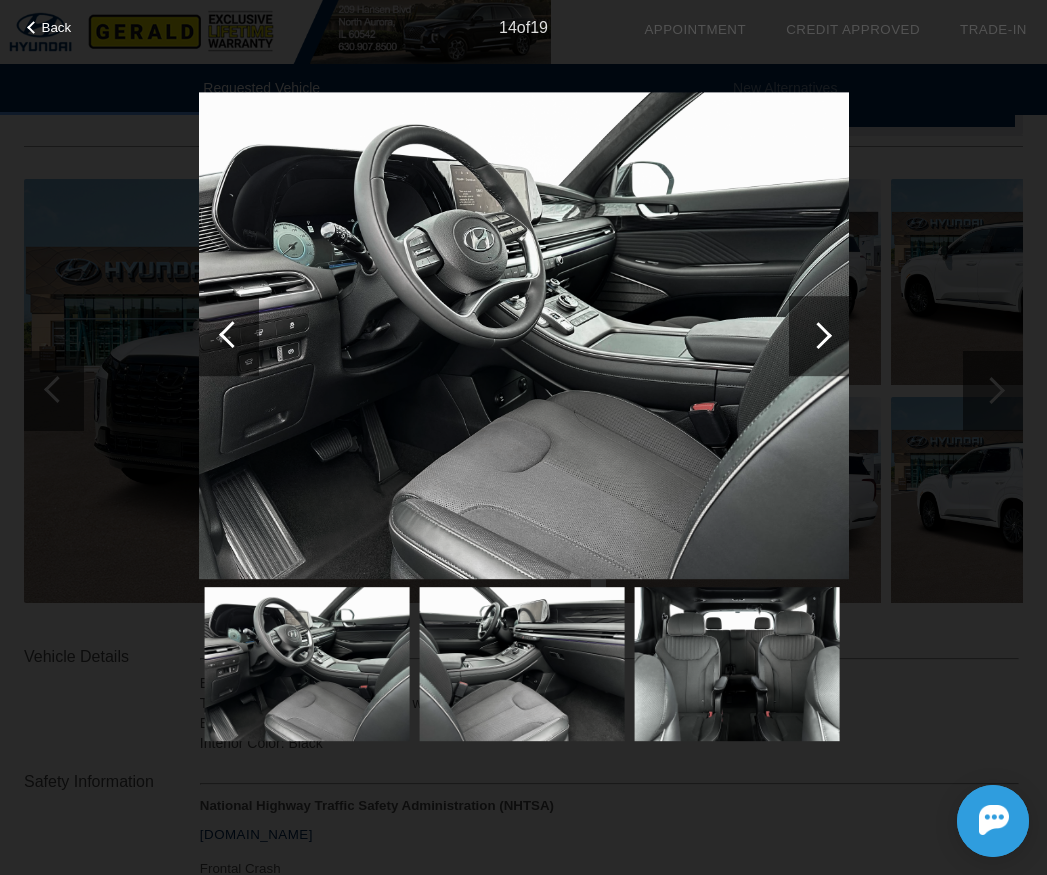 click at bounding box center (818, 335) 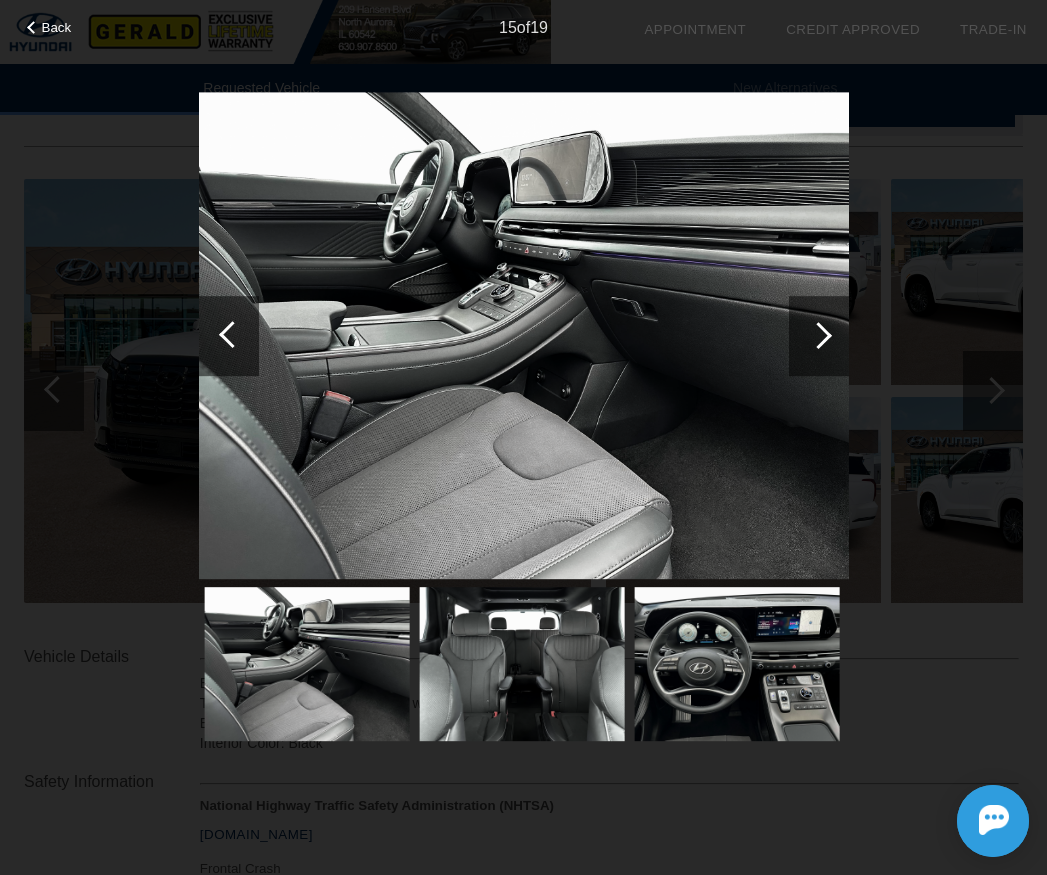 click at bounding box center (818, 335) 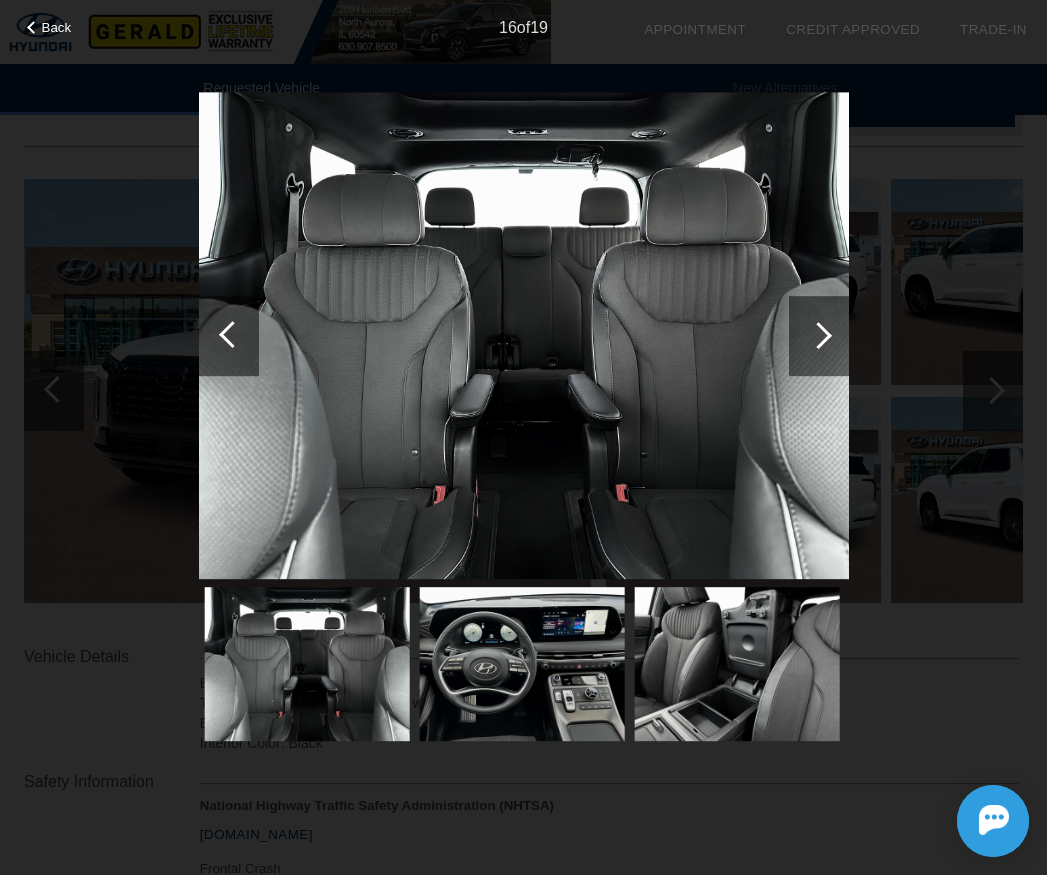 click at bounding box center [818, 335] 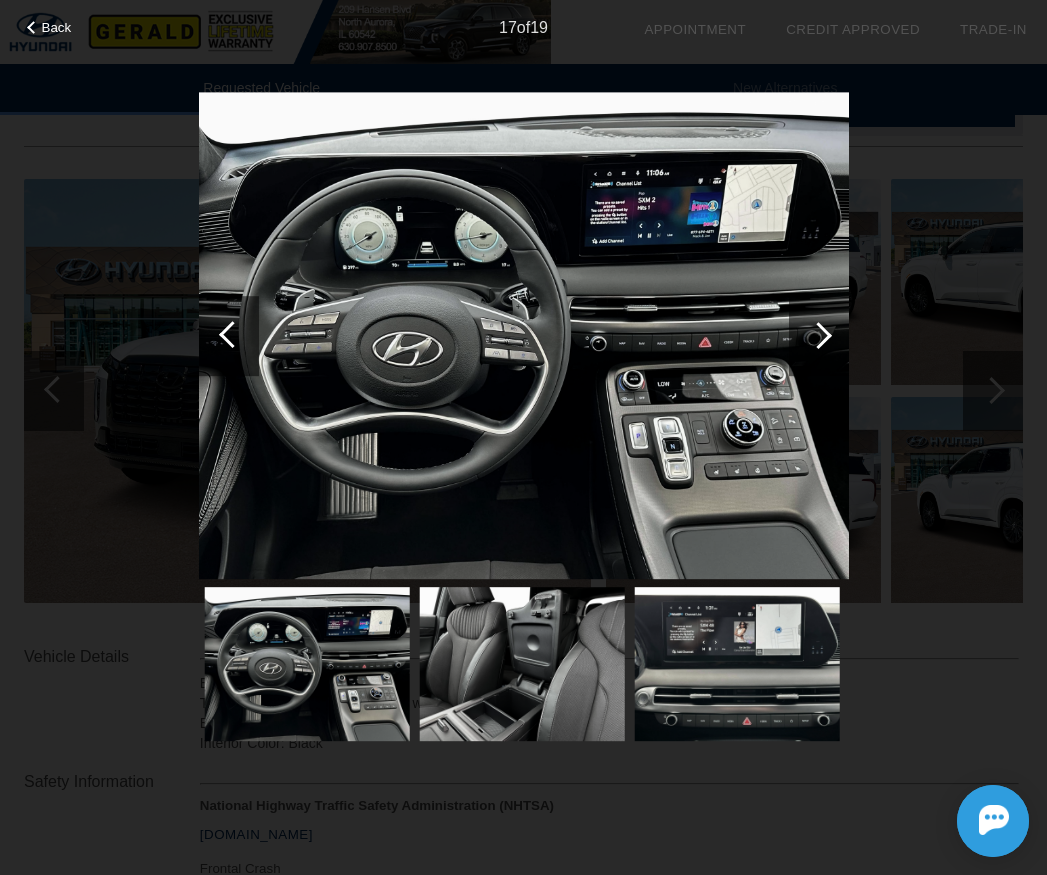 click at bounding box center (232, 334) 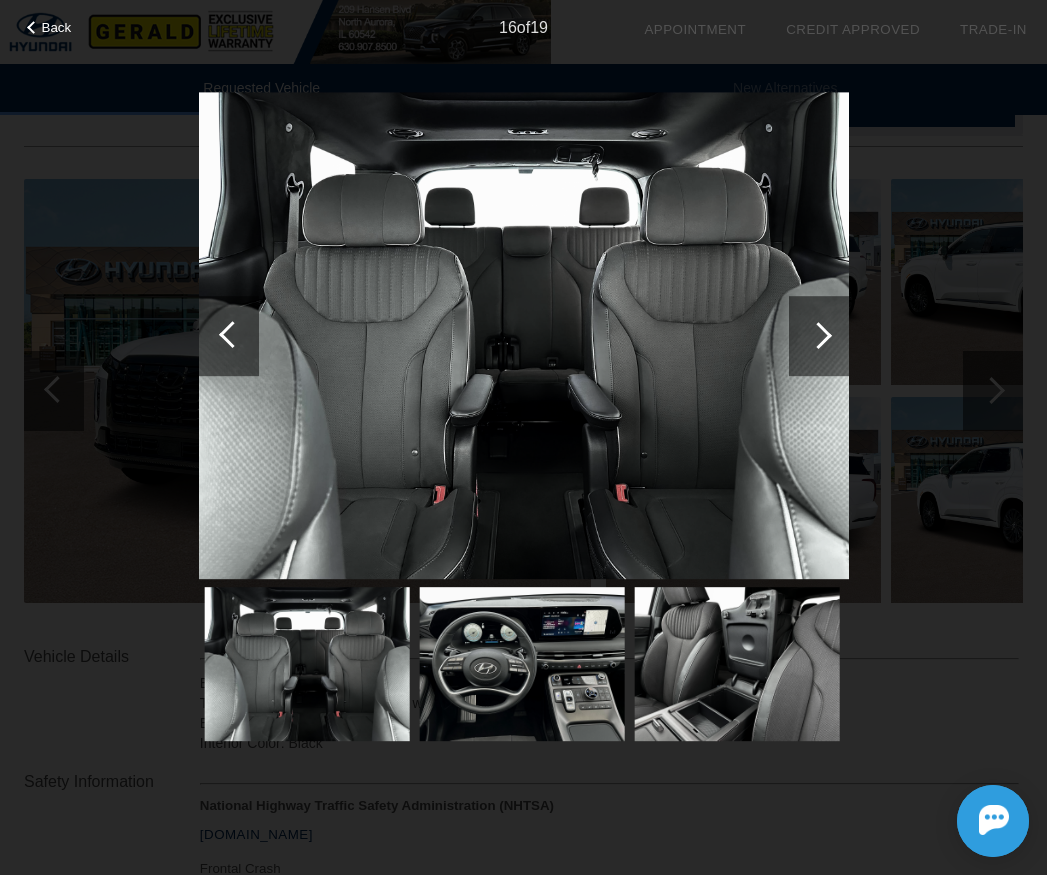 click at bounding box center [818, 335] 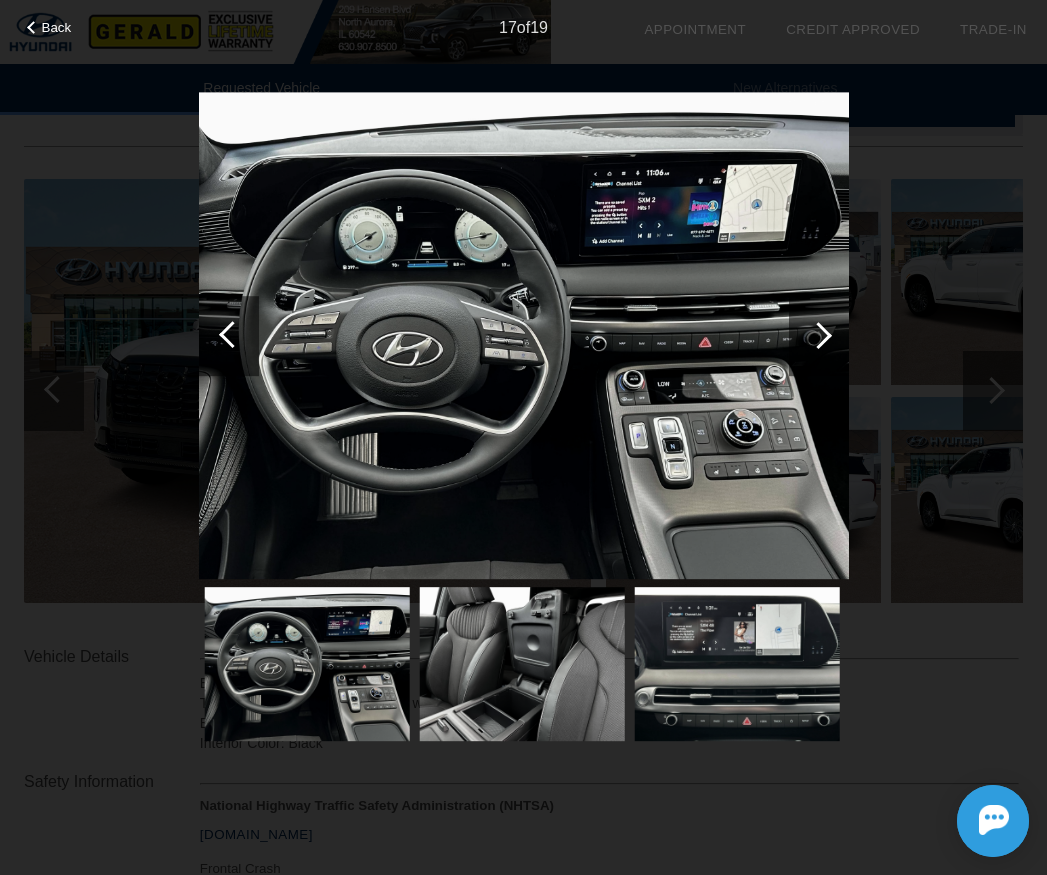 click at bounding box center (818, 335) 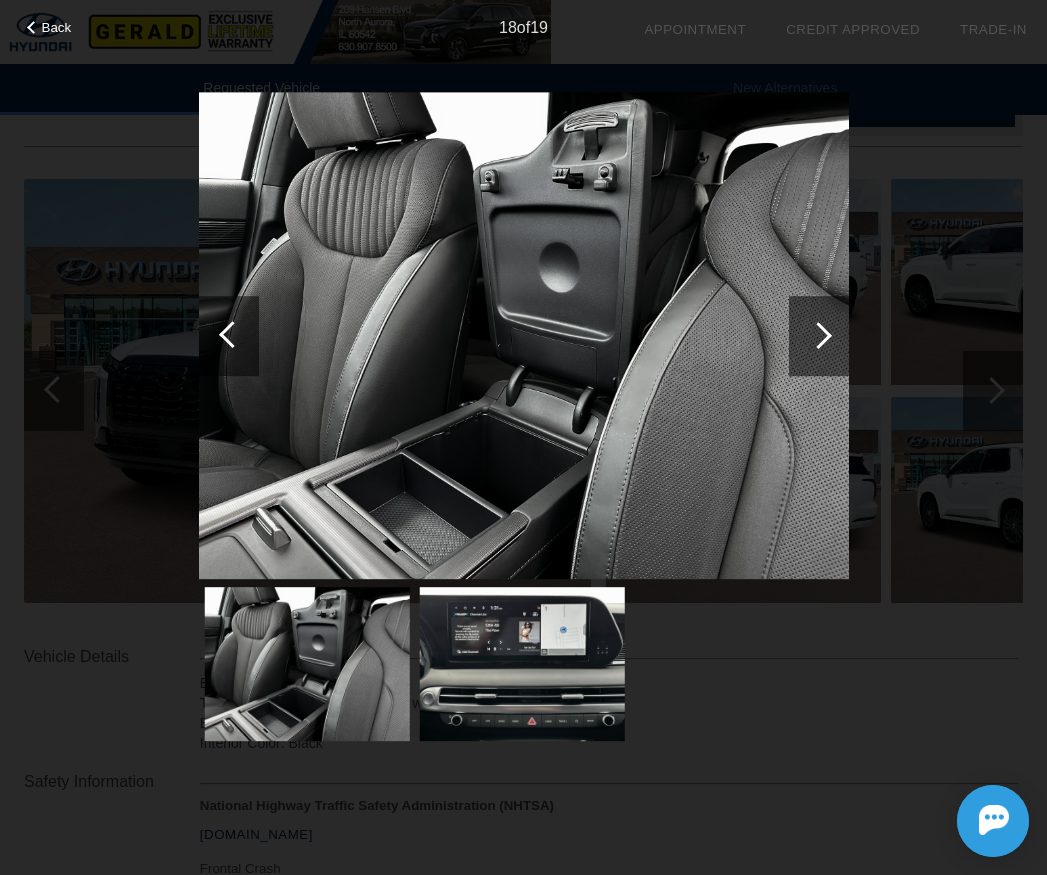 click at bounding box center [818, 335] 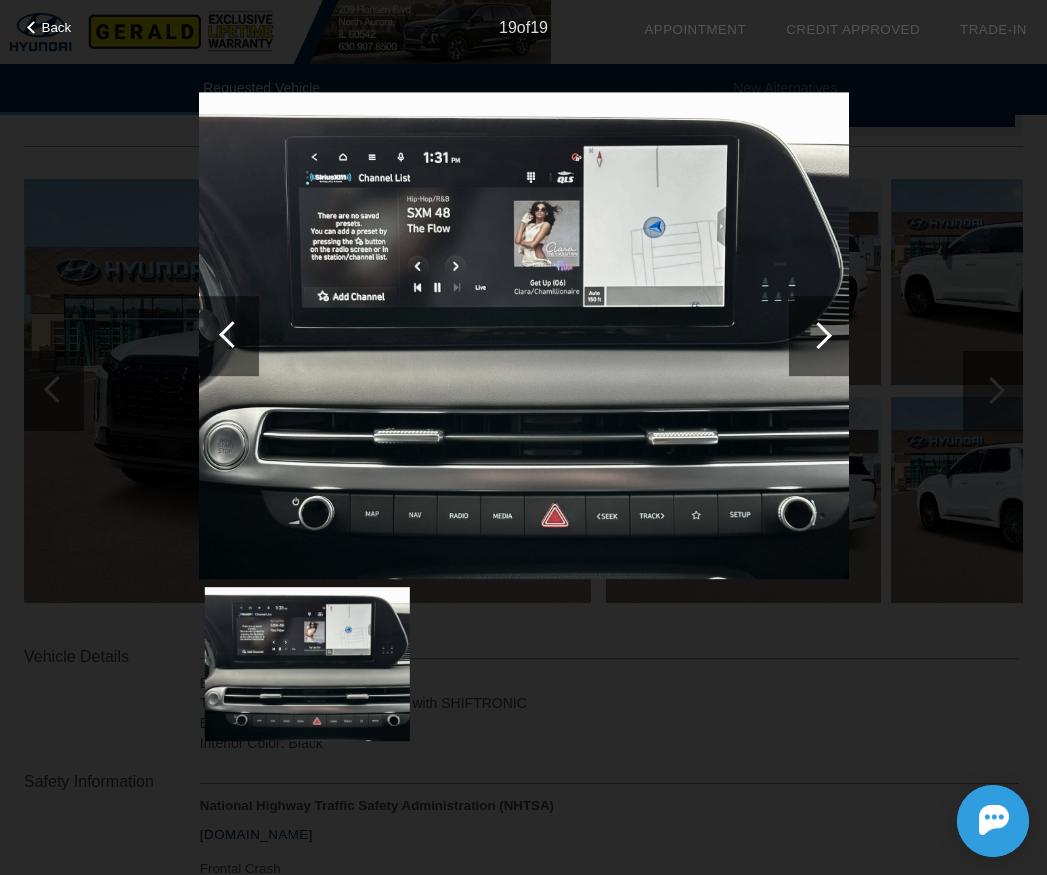 click at bounding box center [818, 335] 